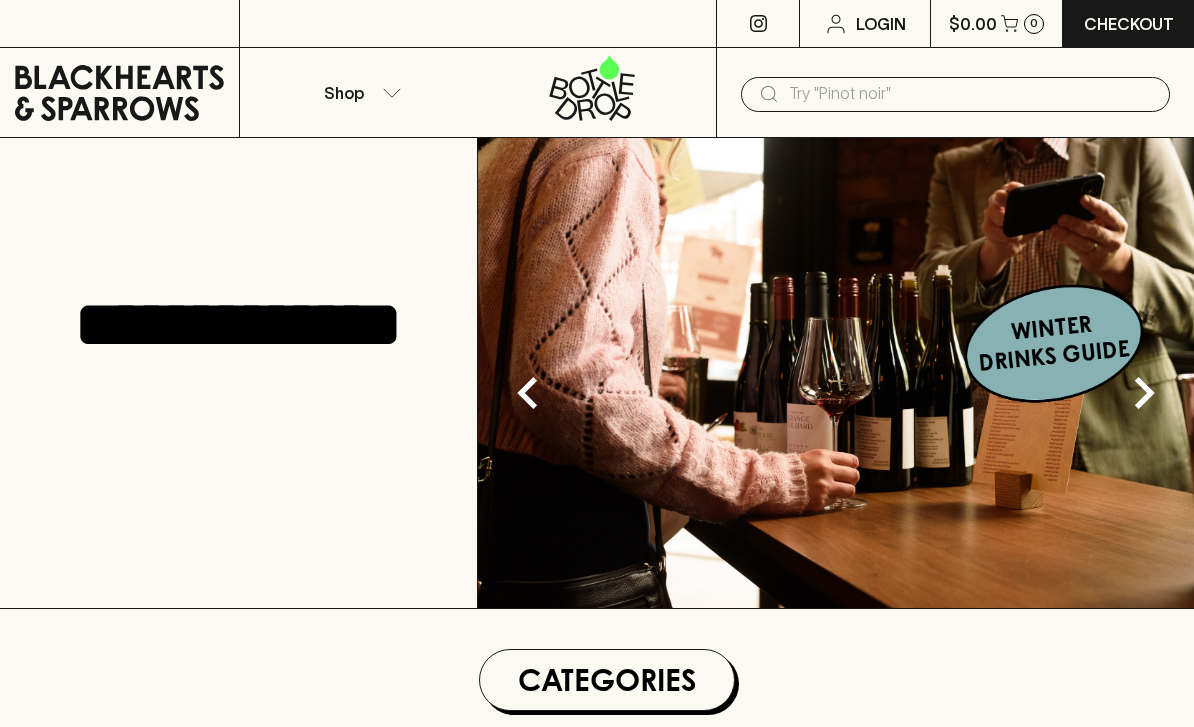 scroll, scrollTop: 0, scrollLeft: 0, axis: both 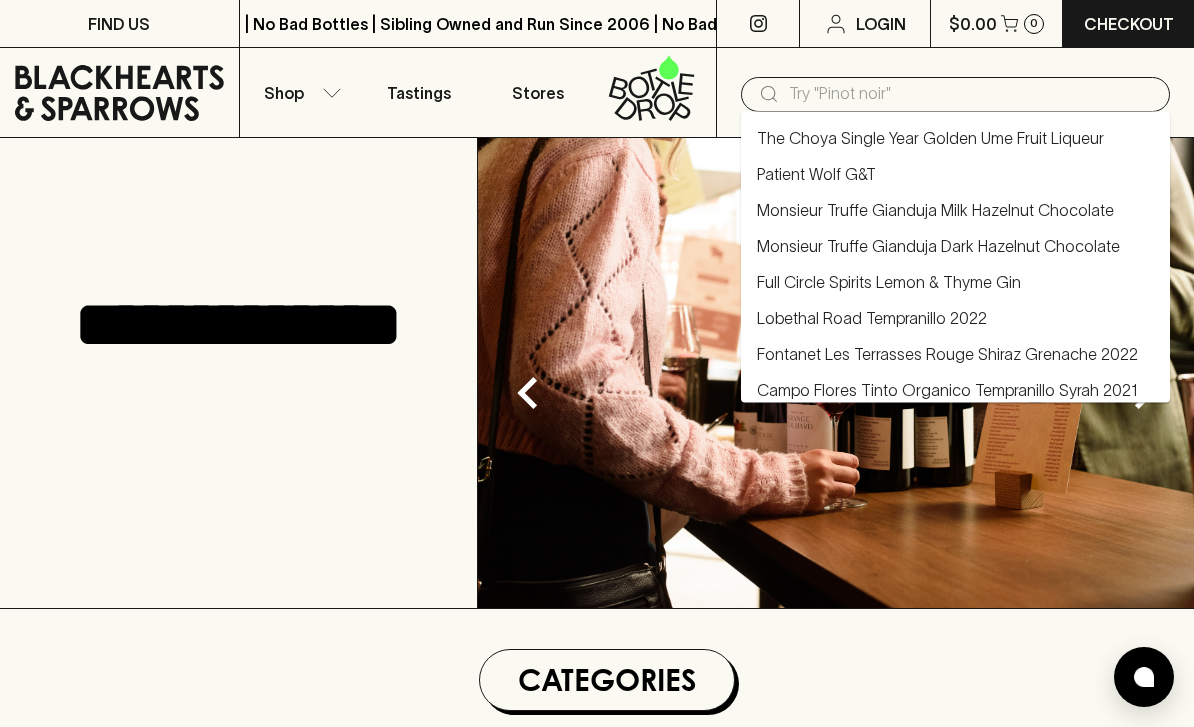 click on "**********" at bounding box center (239, 373) 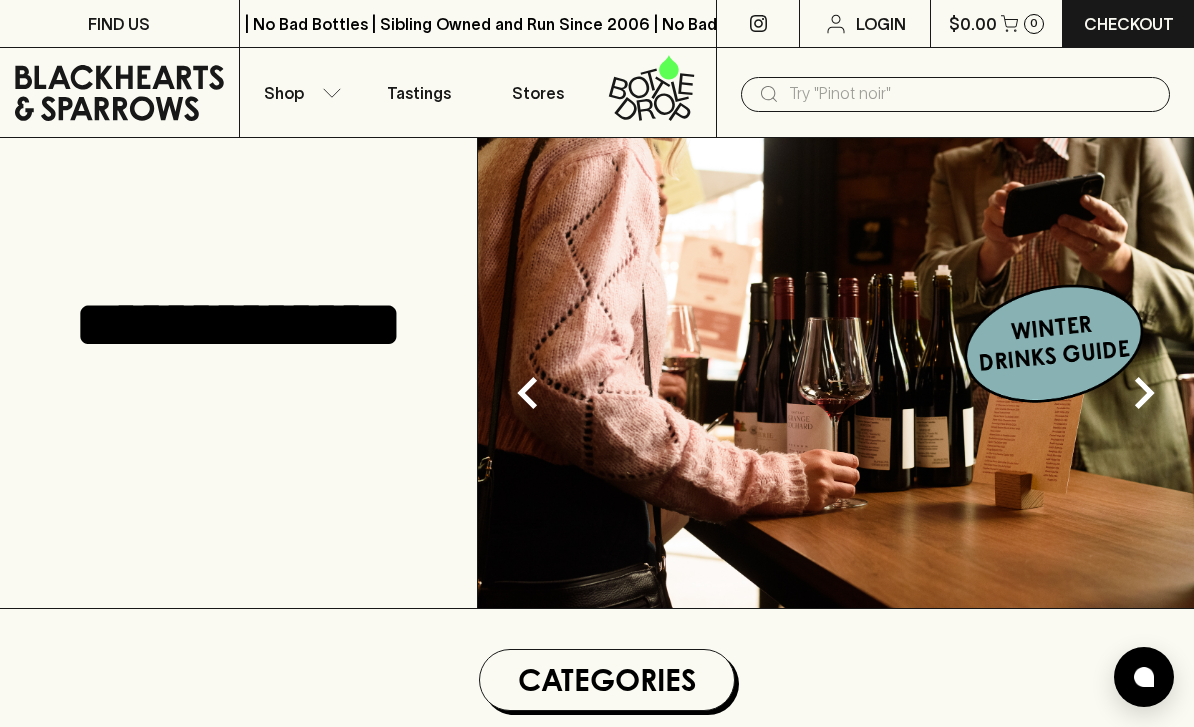 click at bounding box center (971, 94) 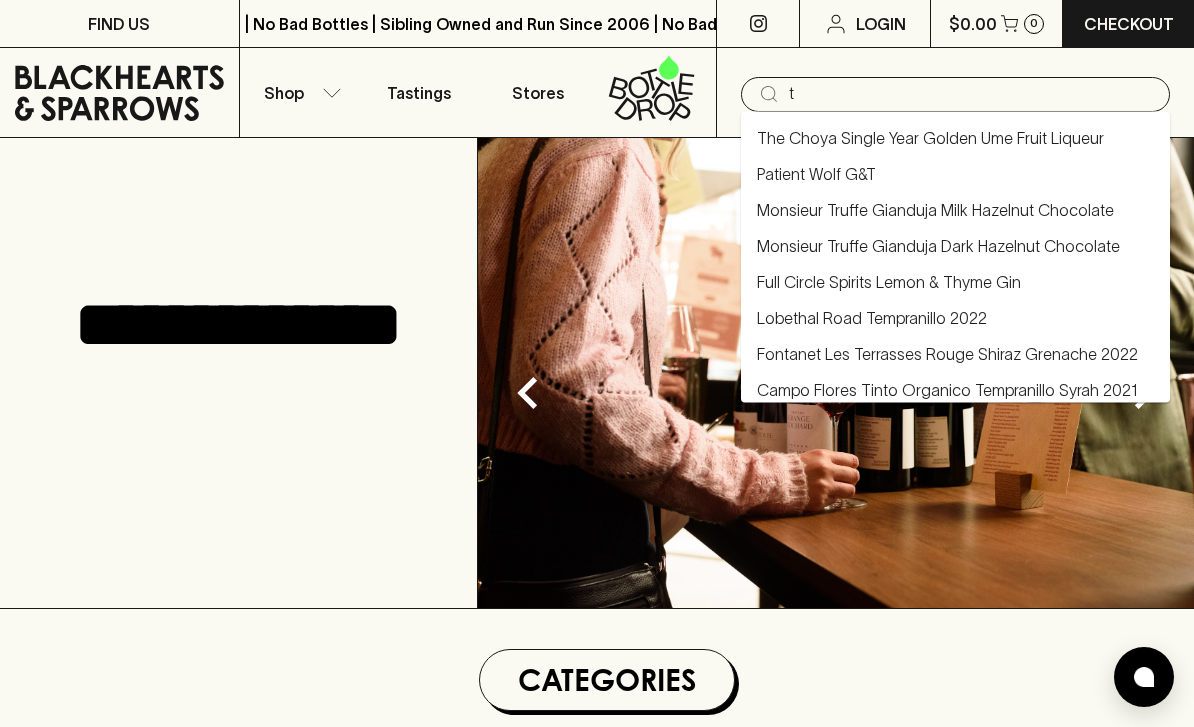 type on "tx" 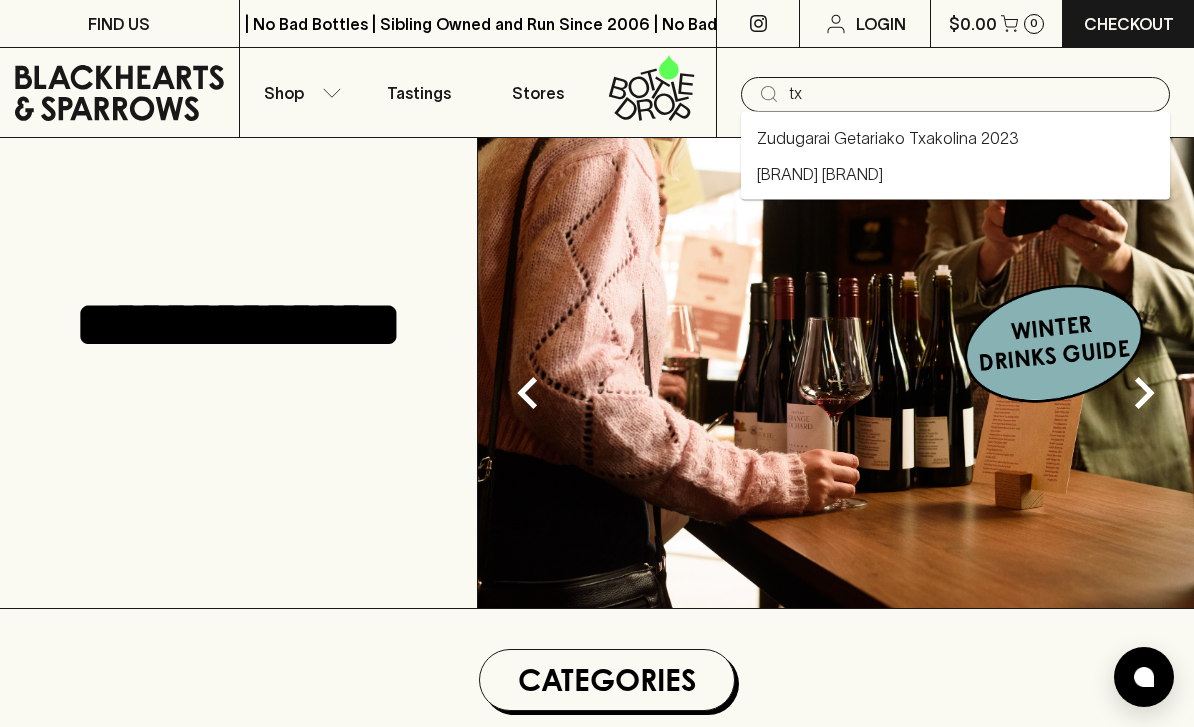 click on "[BRAND] [BRAND]" at bounding box center [820, 174] 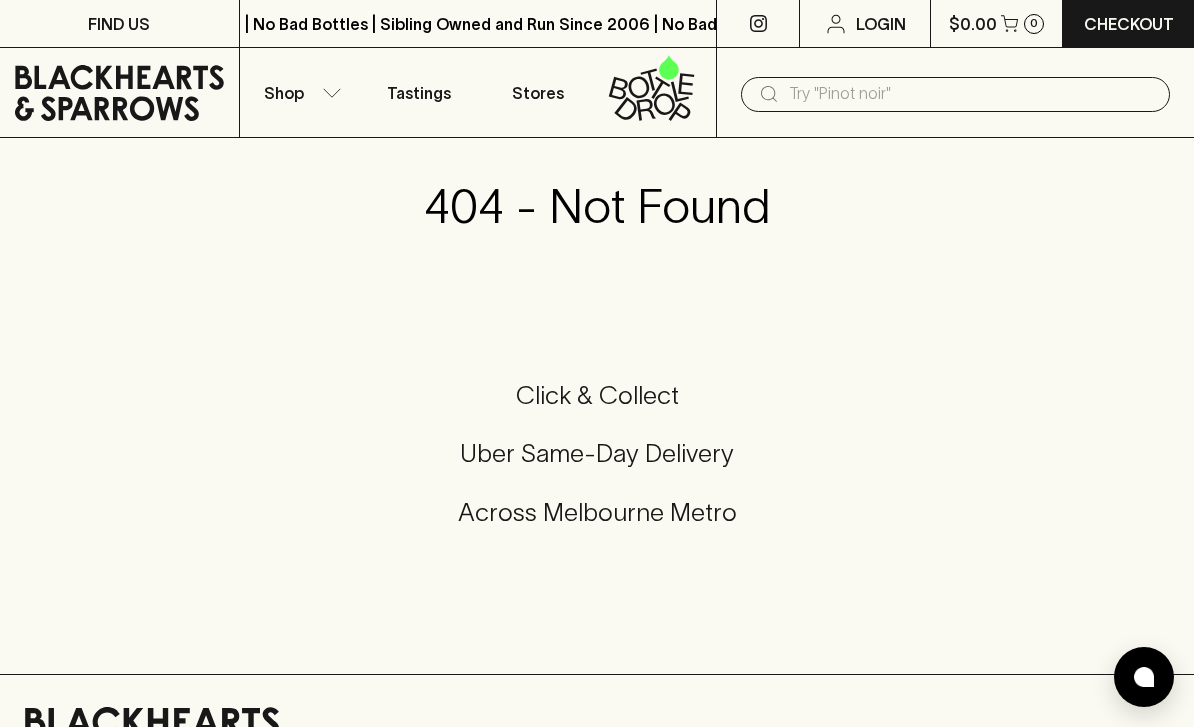 click at bounding box center [971, 94] 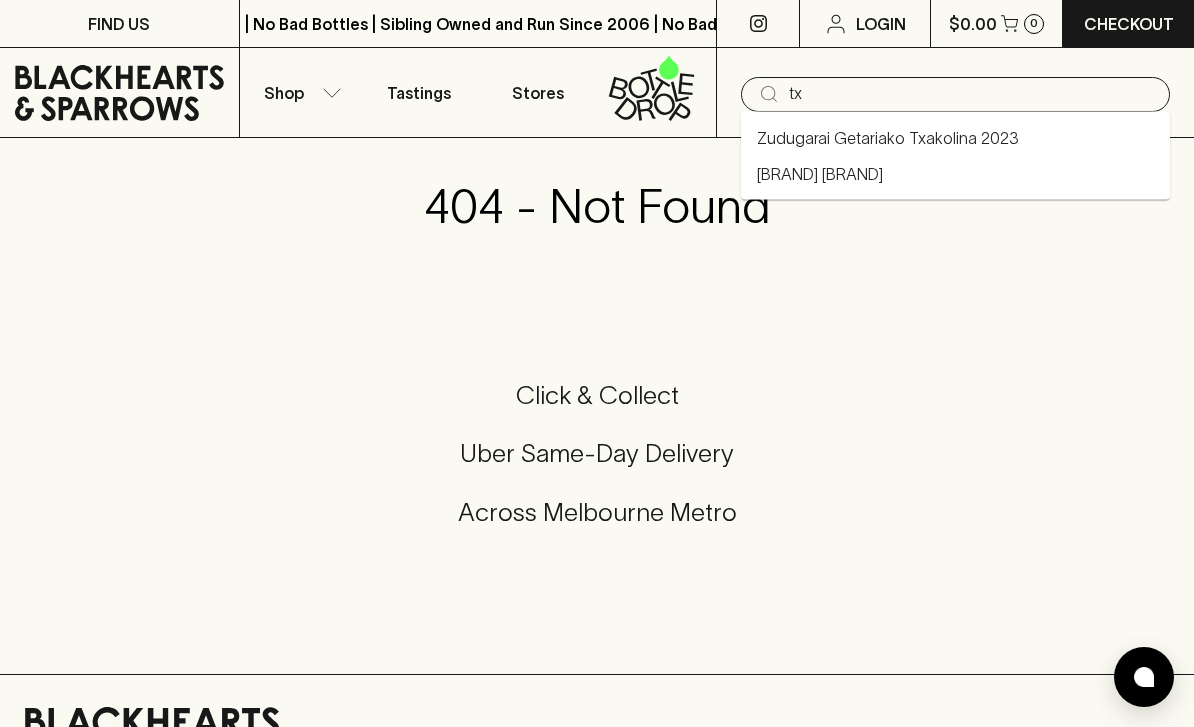 click on "Zudugarai Getariako Txakolina 2023" at bounding box center [888, 138] 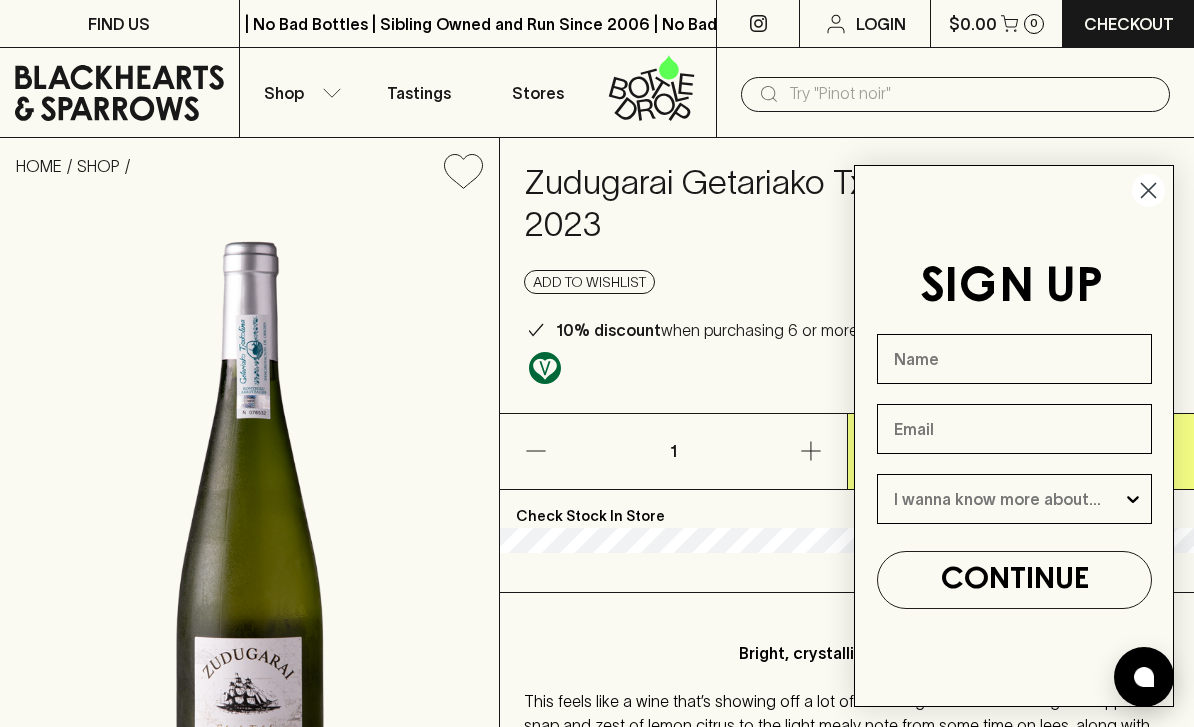 click 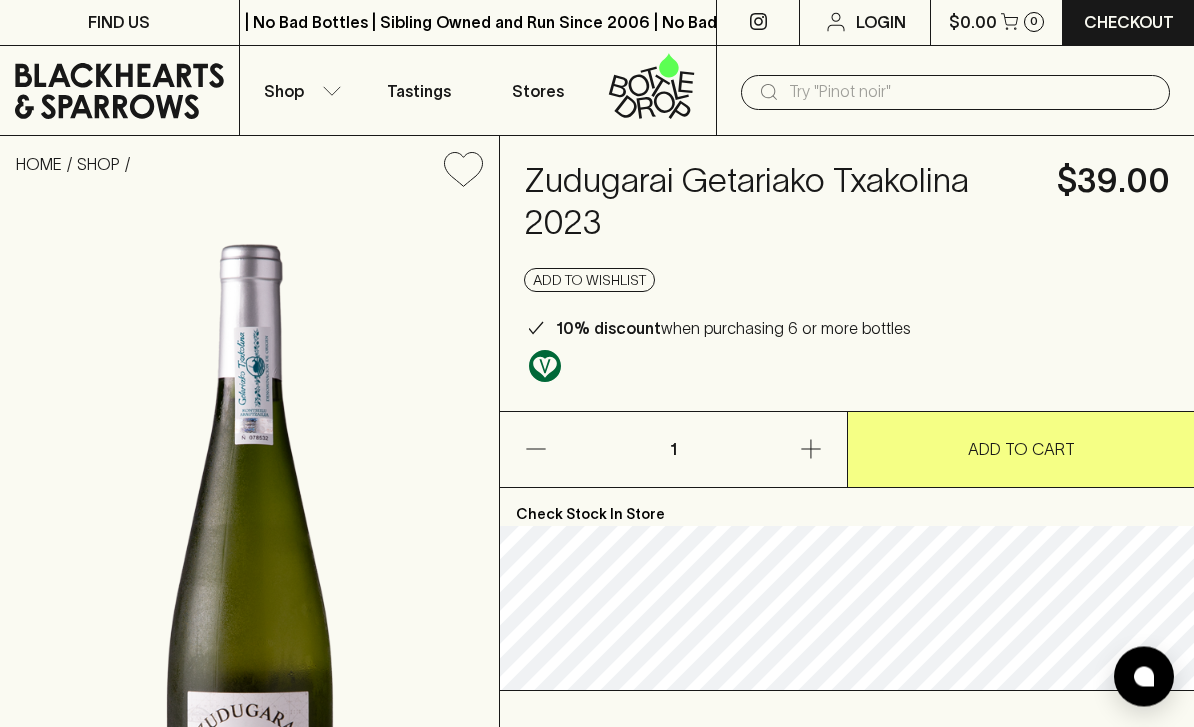 scroll, scrollTop: 0, scrollLeft: 0, axis: both 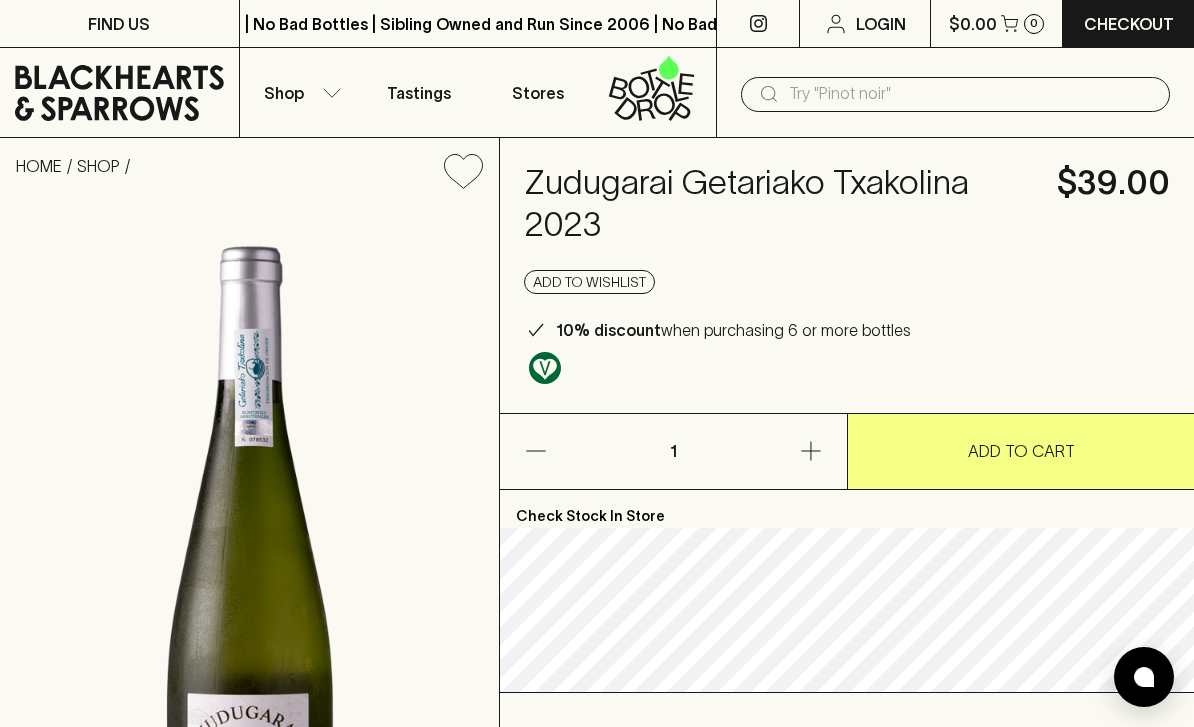 click on "Shop" at bounding box center (299, 92) 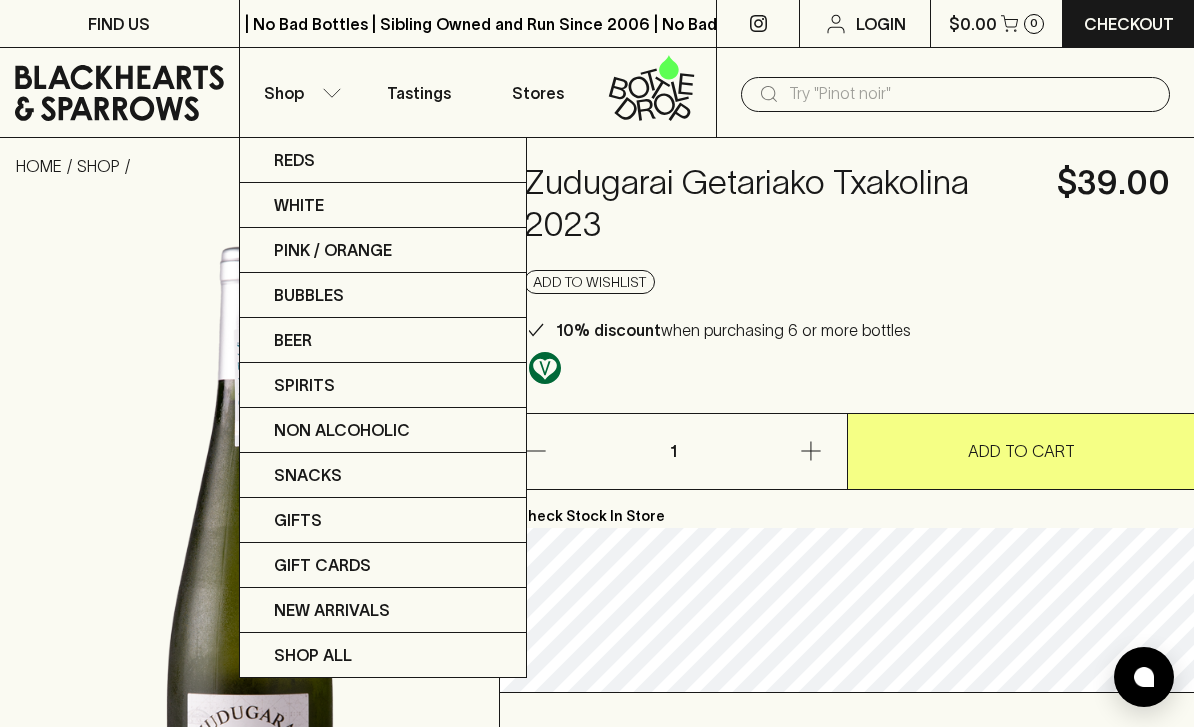 click at bounding box center (597, 363) 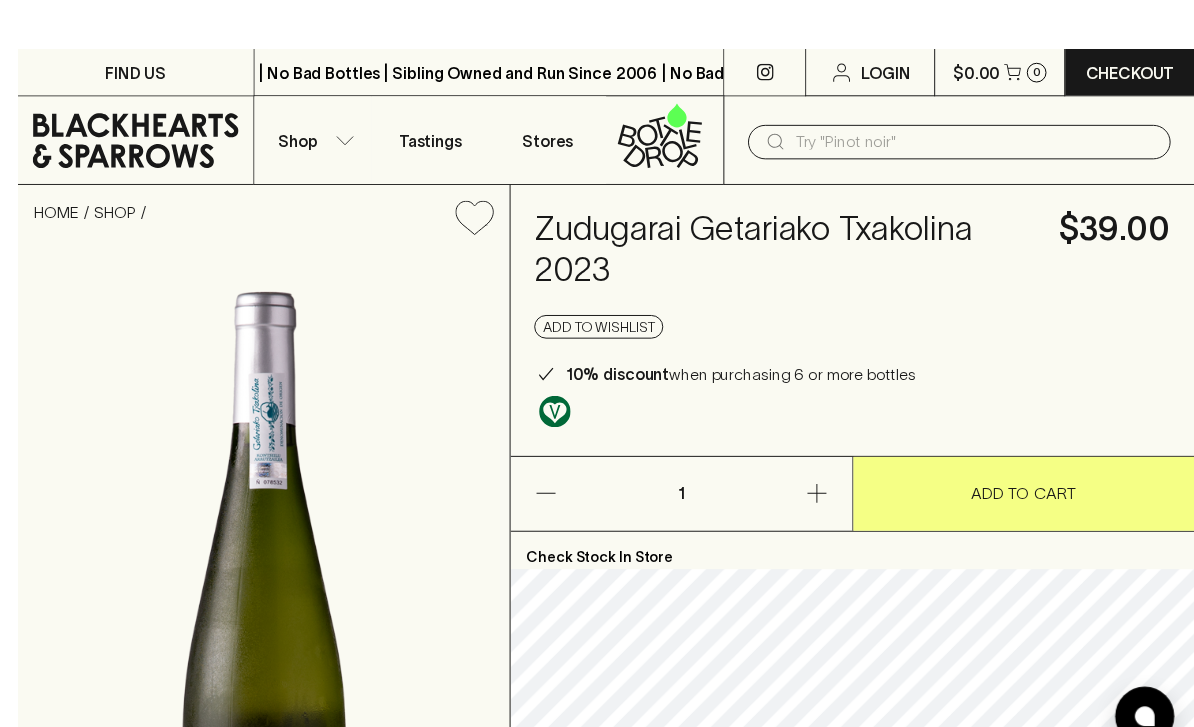scroll, scrollTop: 28, scrollLeft: 0, axis: vertical 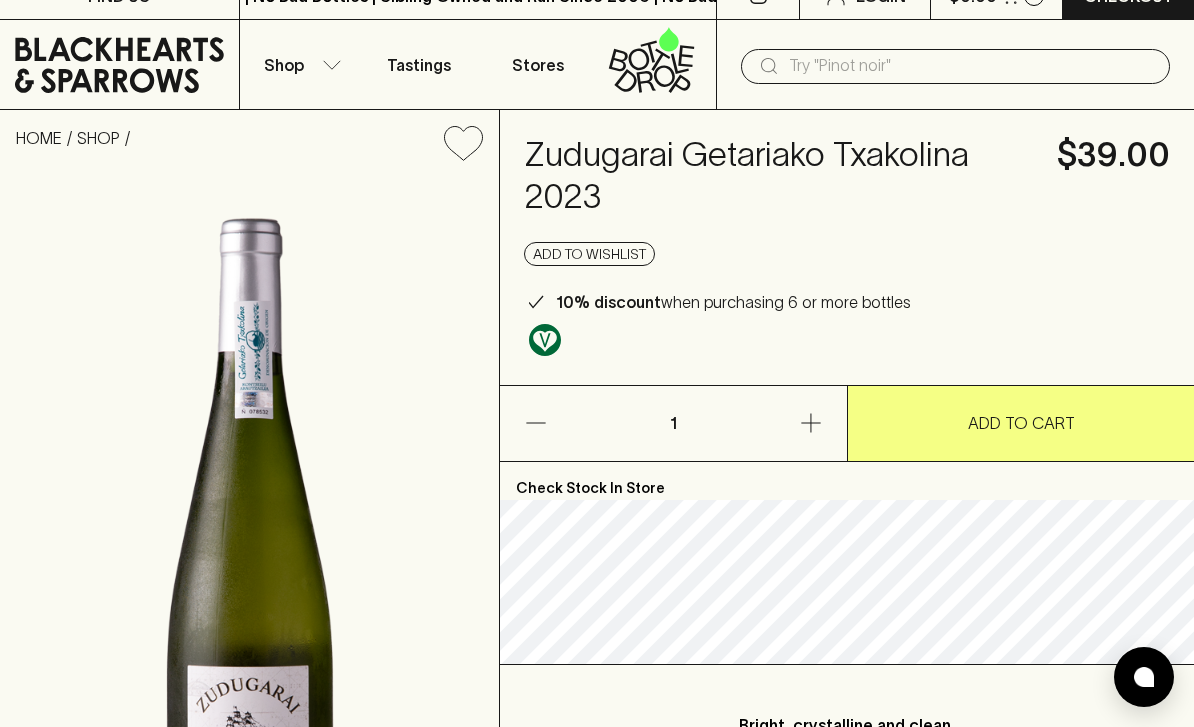 click on "Shop" at bounding box center [299, 64] 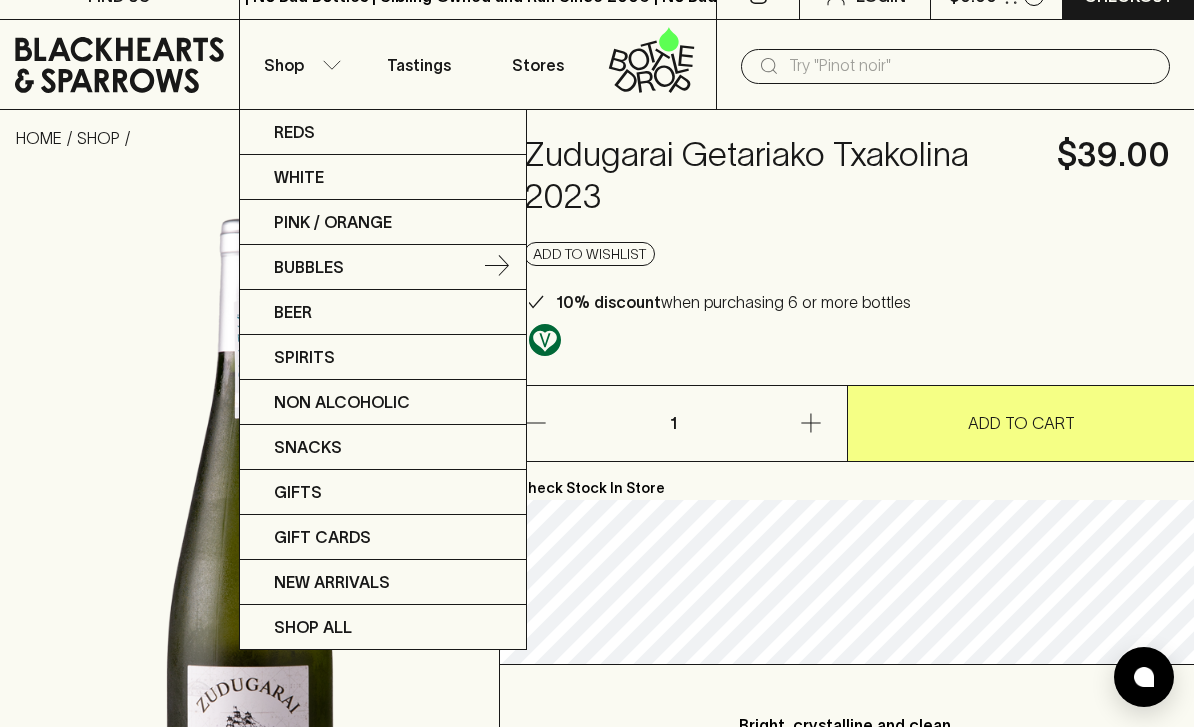 click on "Bubbles" at bounding box center (309, 267) 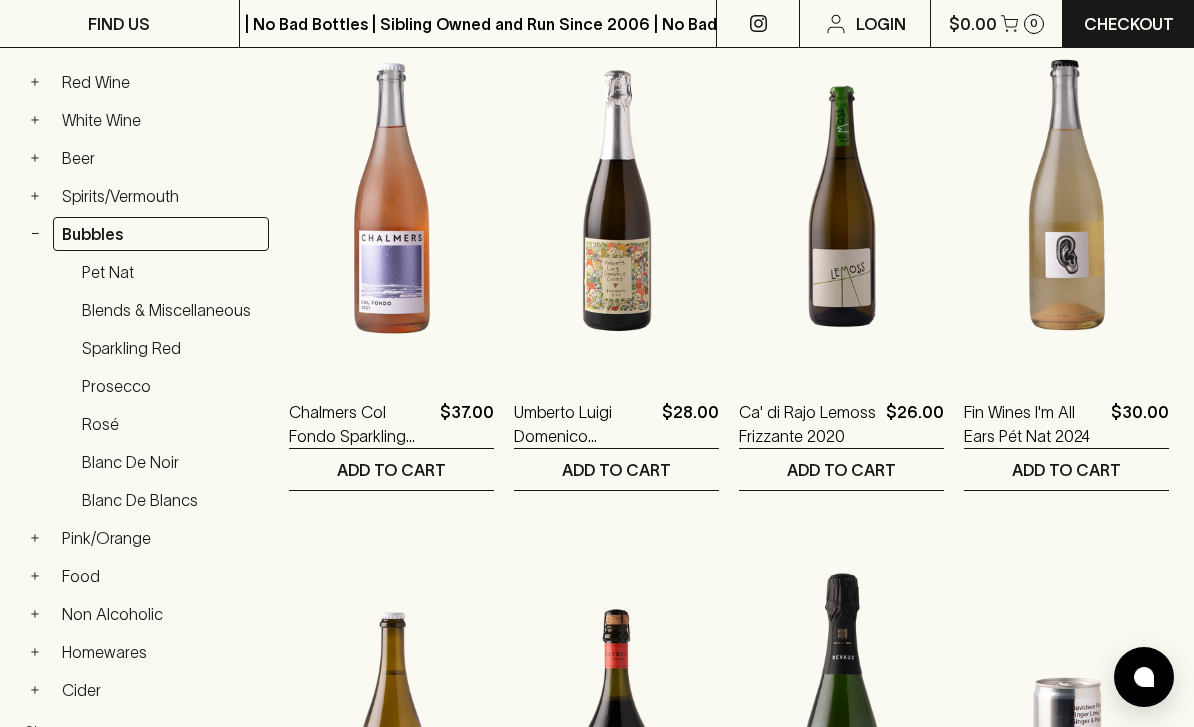 scroll, scrollTop: 392, scrollLeft: 0, axis: vertical 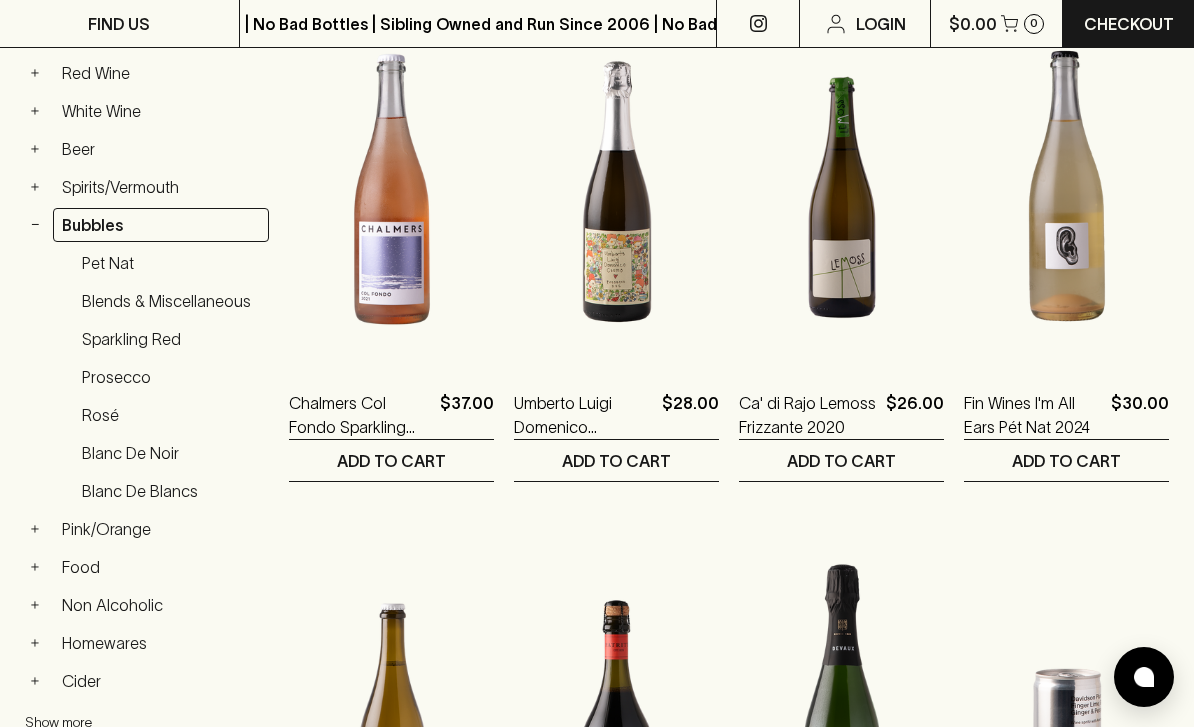 click on "Blends & Miscellaneous" at bounding box center [171, 301] 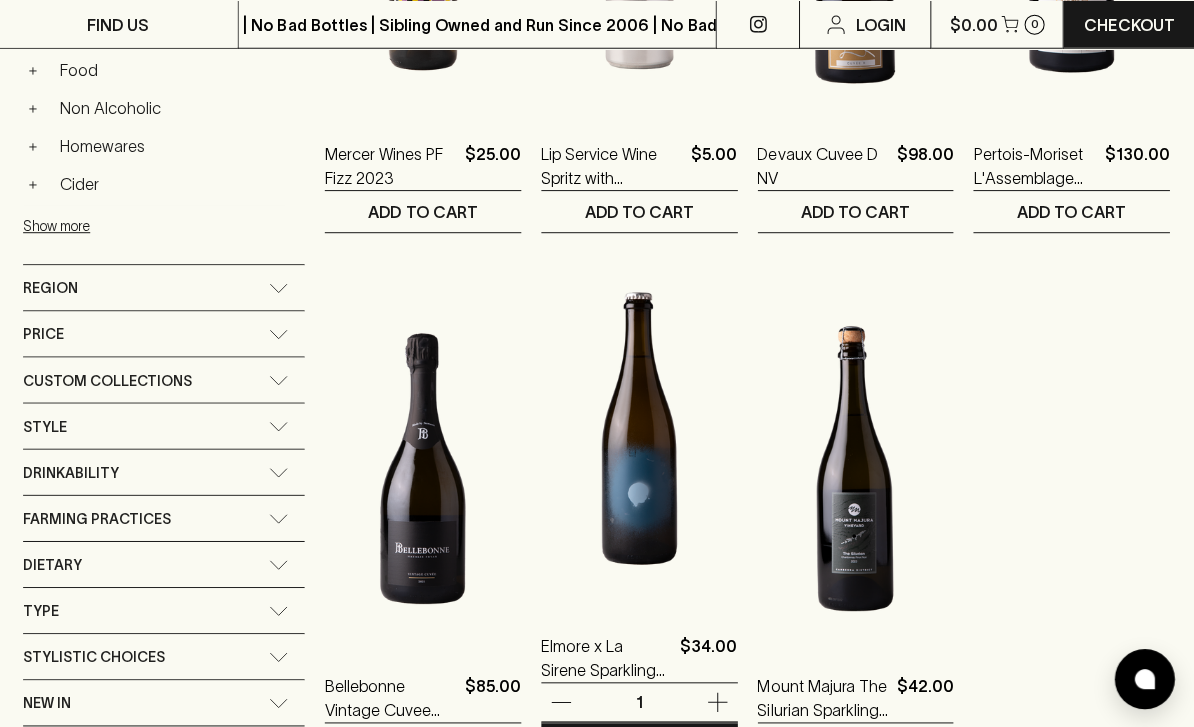 scroll, scrollTop: 640, scrollLeft: 0, axis: vertical 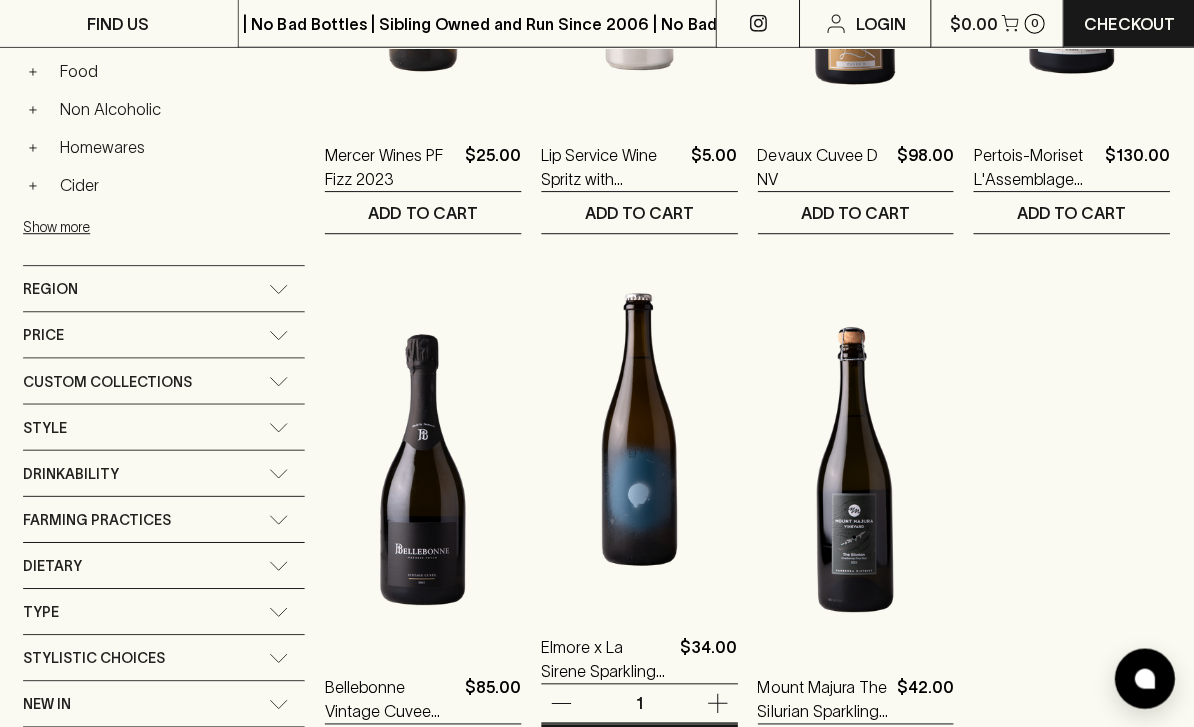 click at bounding box center [640, 429] 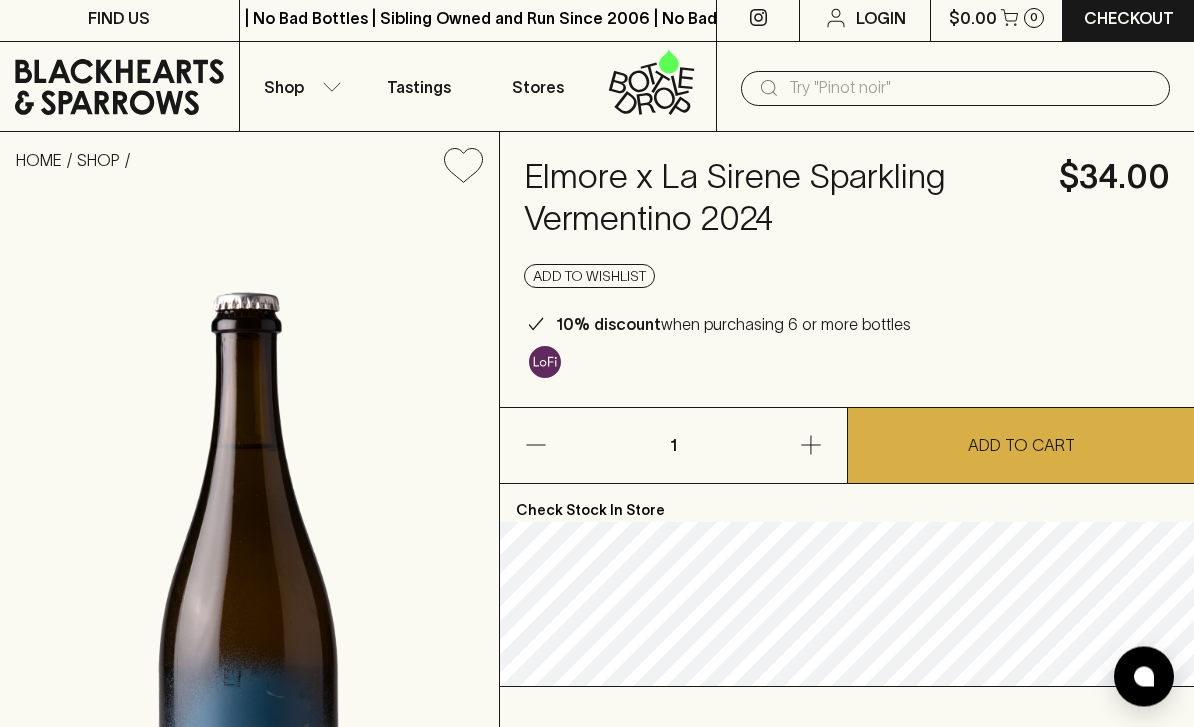 scroll, scrollTop: 0, scrollLeft: 0, axis: both 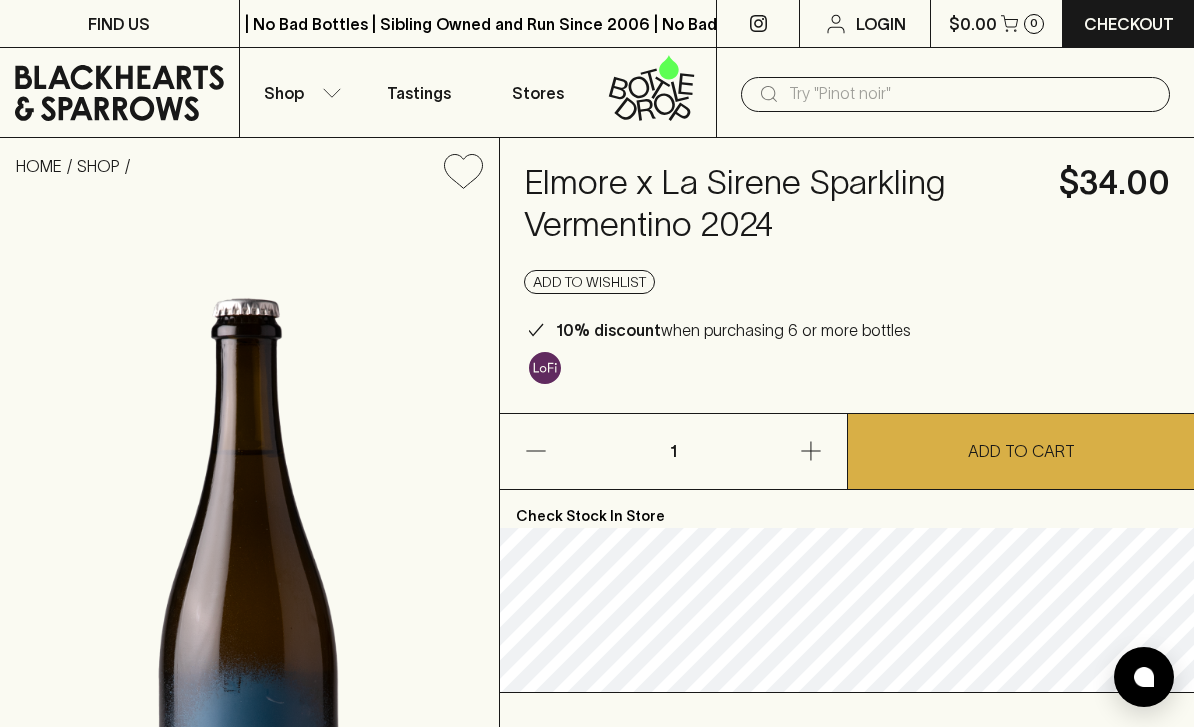 click 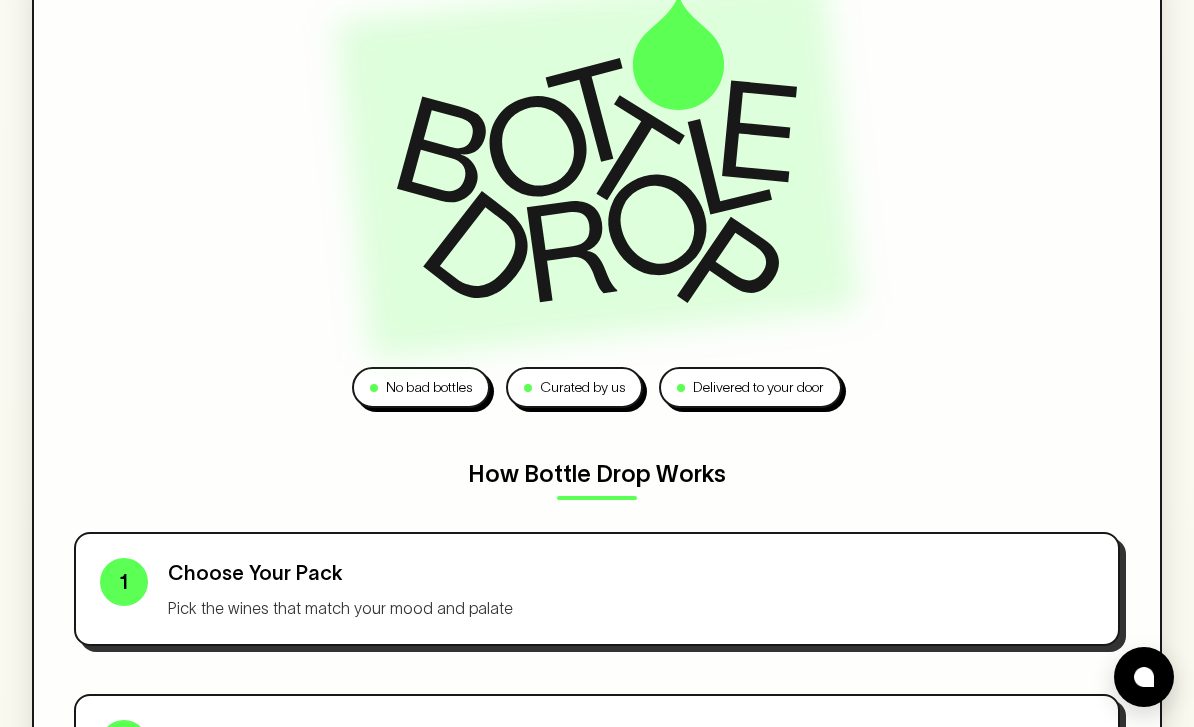 scroll, scrollTop: 0, scrollLeft: 0, axis: both 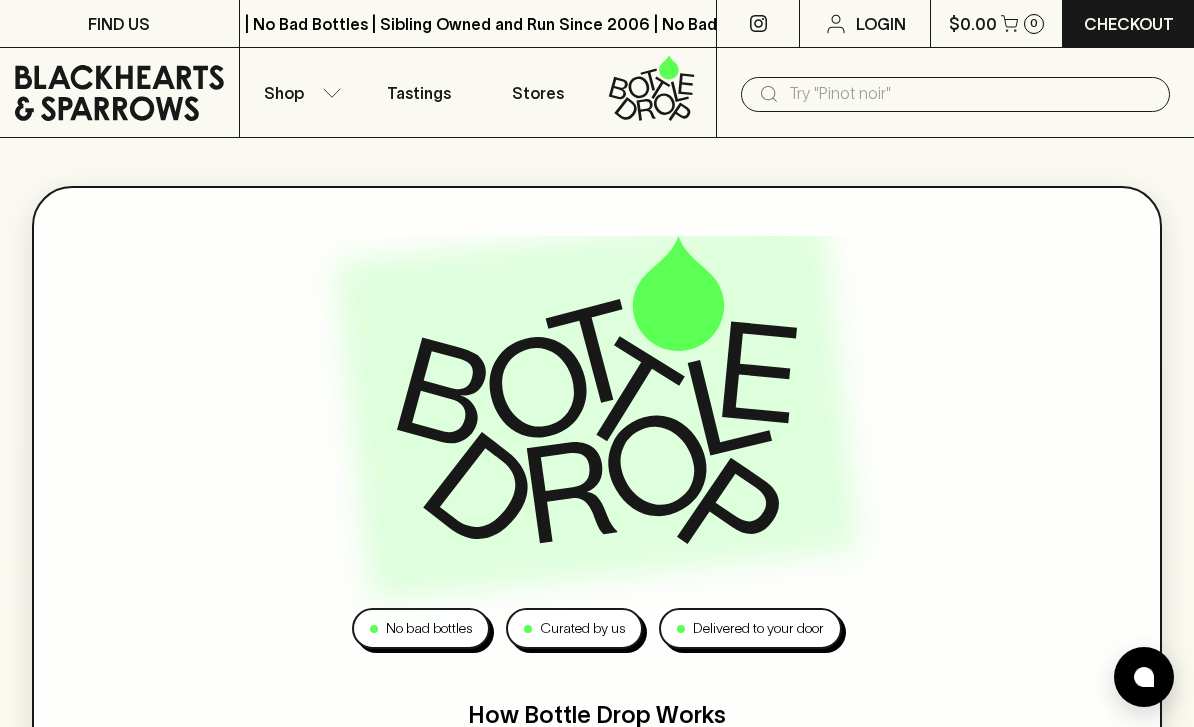 click on "Shop" at bounding box center [299, 92] 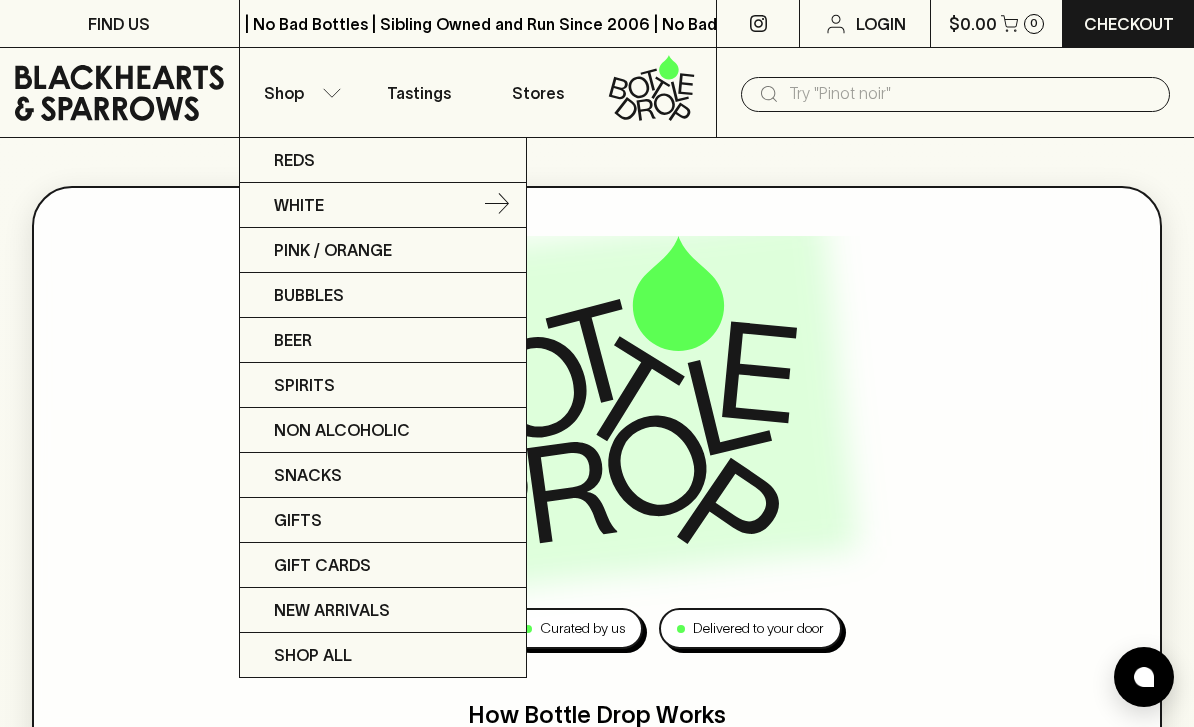 click on "White" at bounding box center (299, 205) 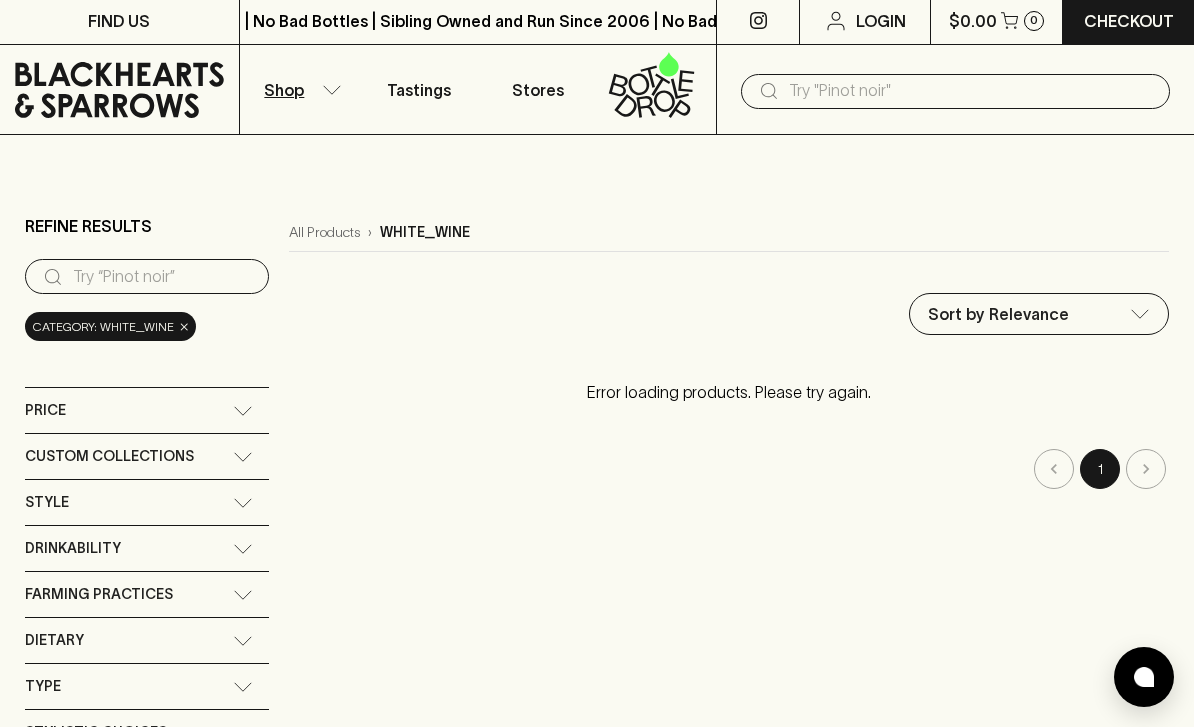 scroll, scrollTop: 0, scrollLeft: 0, axis: both 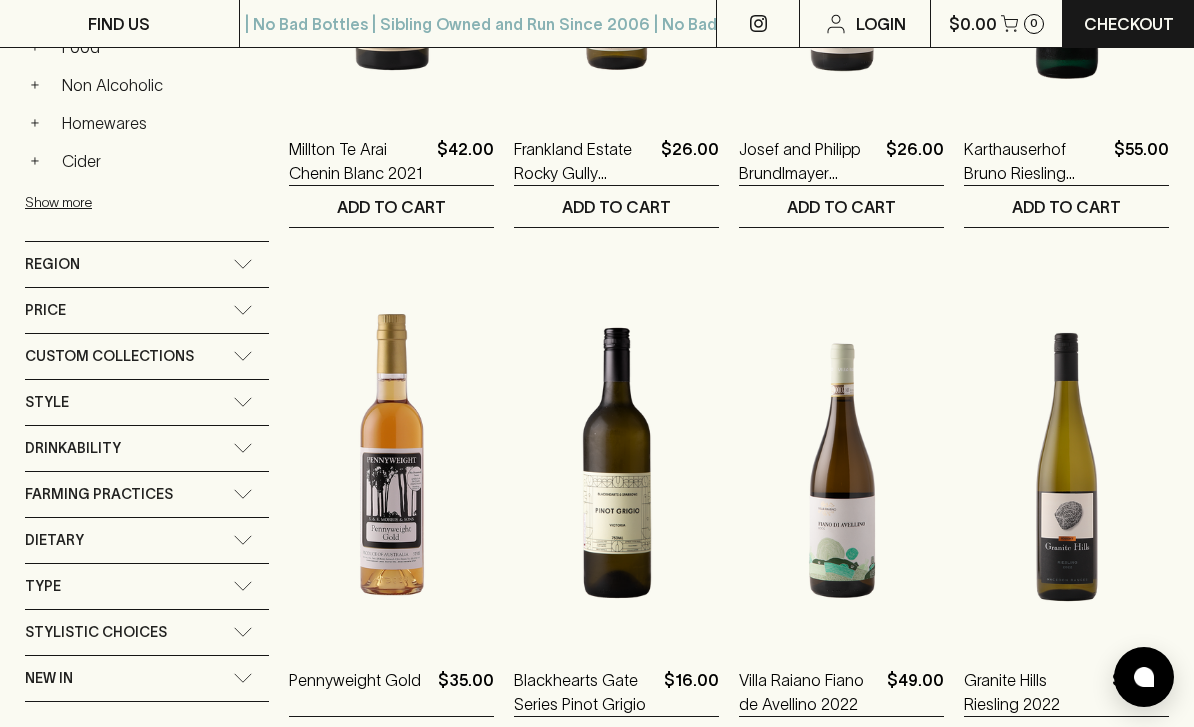 click on "Region" at bounding box center [147, 264] 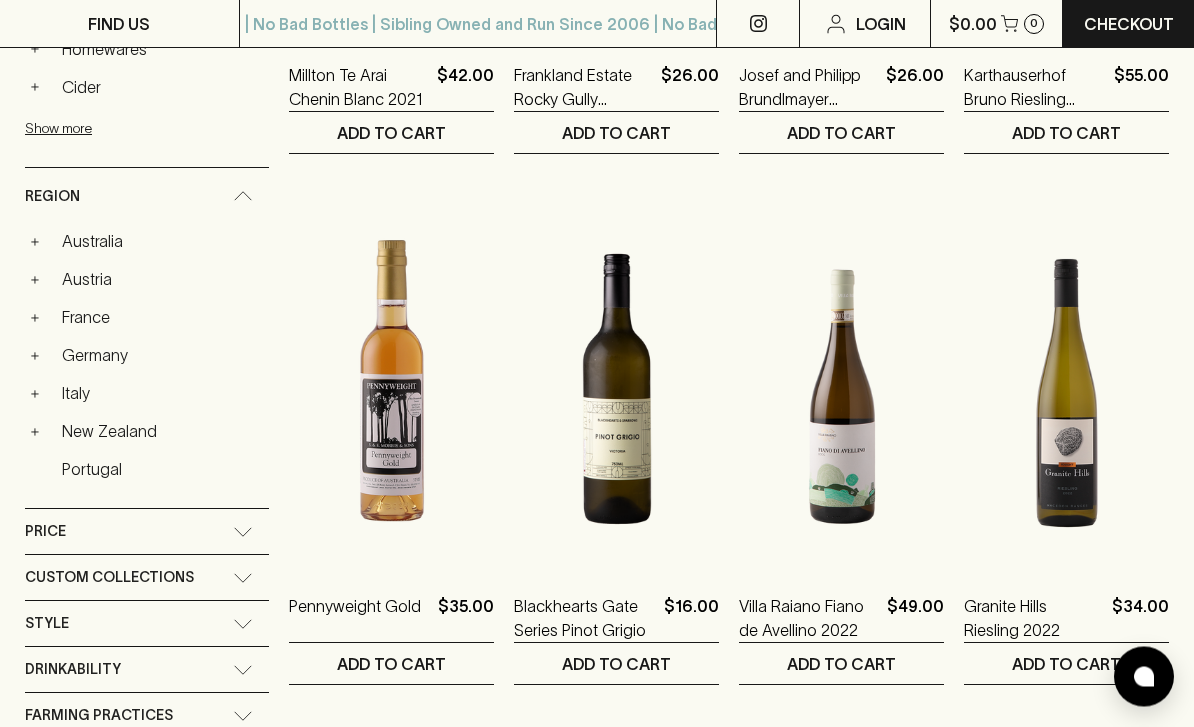 scroll, scrollTop: 720, scrollLeft: 0, axis: vertical 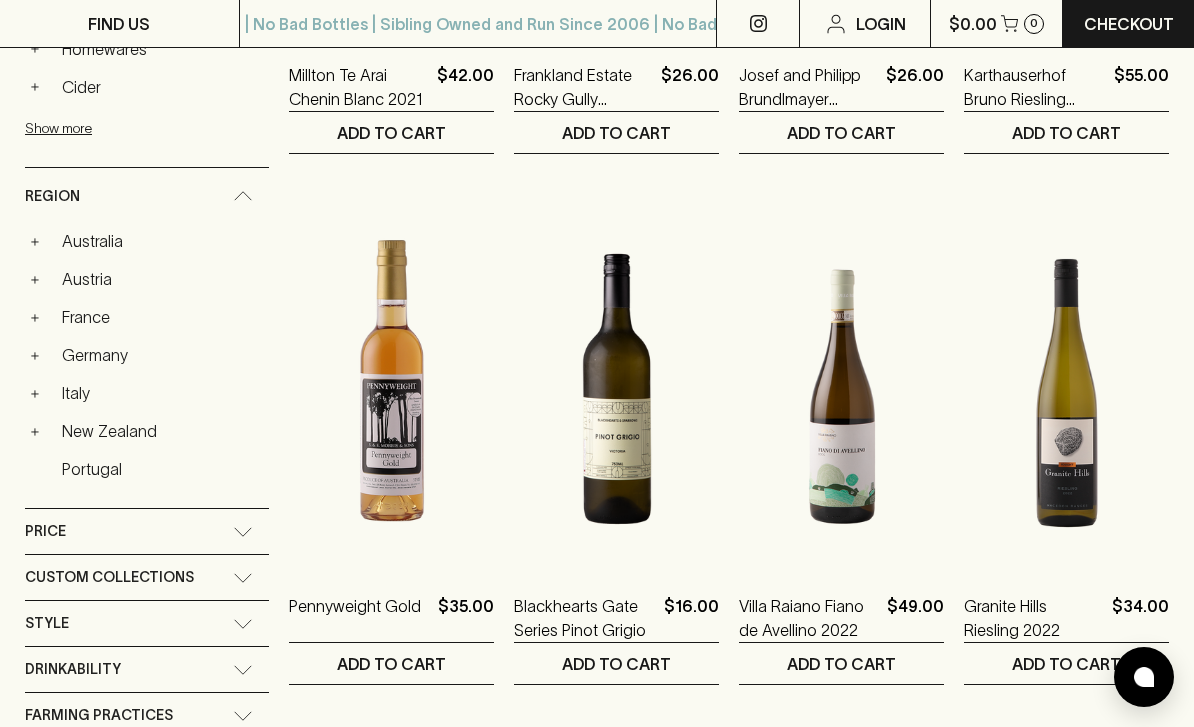 click on "Portugal" at bounding box center (161, 469) 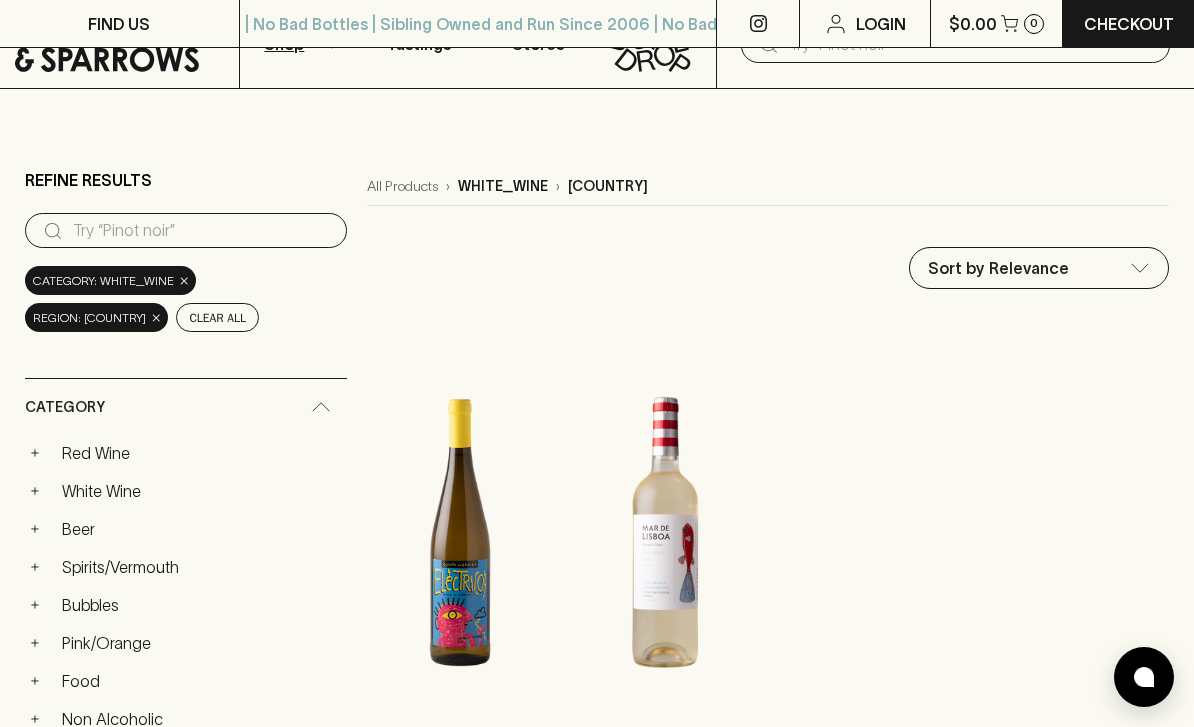scroll, scrollTop: 0, scrollLeft: 0, axis: both 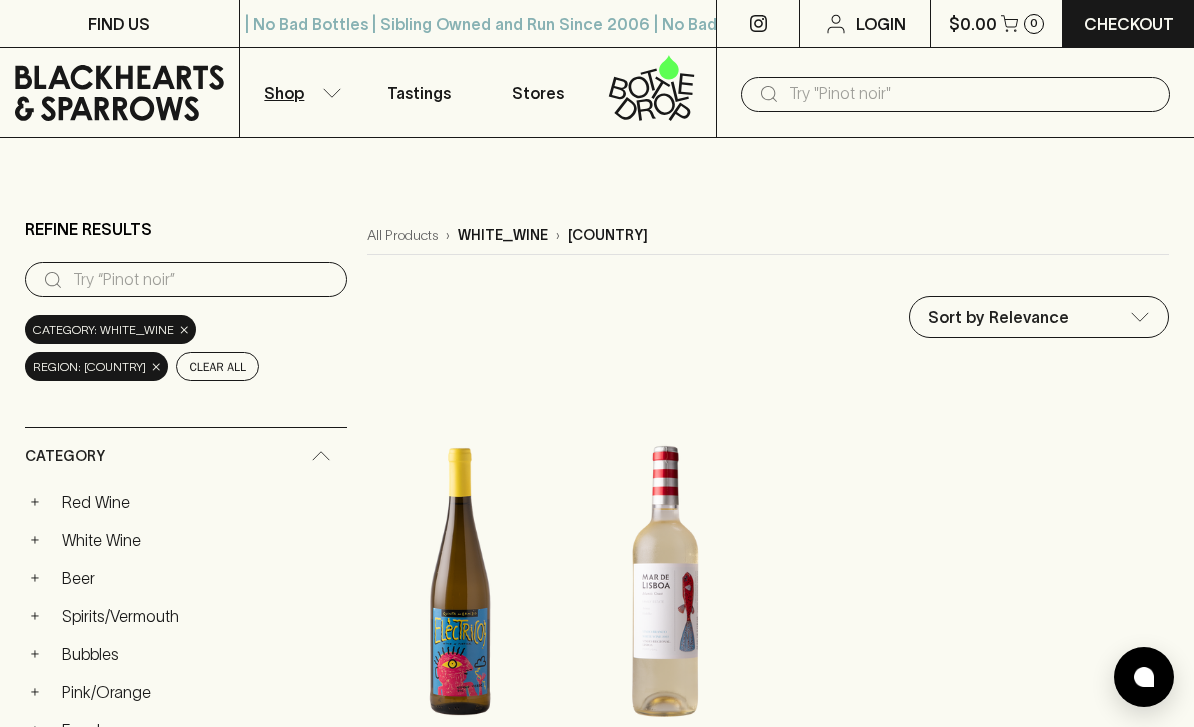 click on "×" at bounding box center [156, 366] 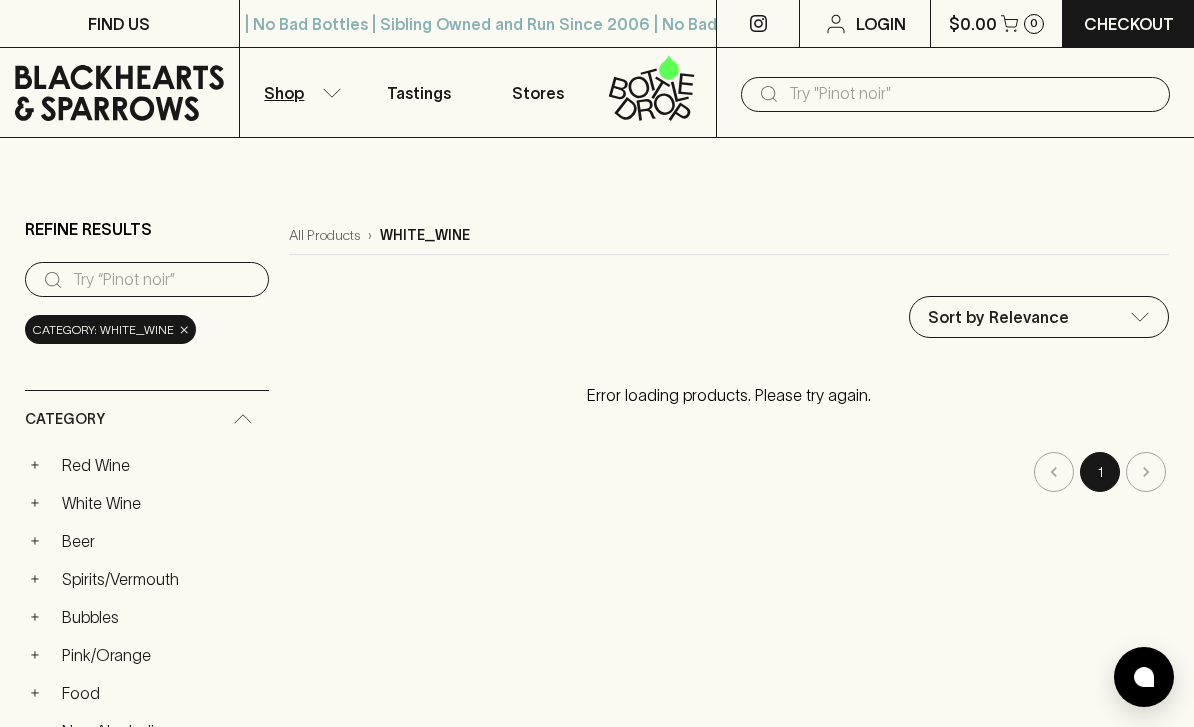 click on "×" at bounding box center (184, 329) 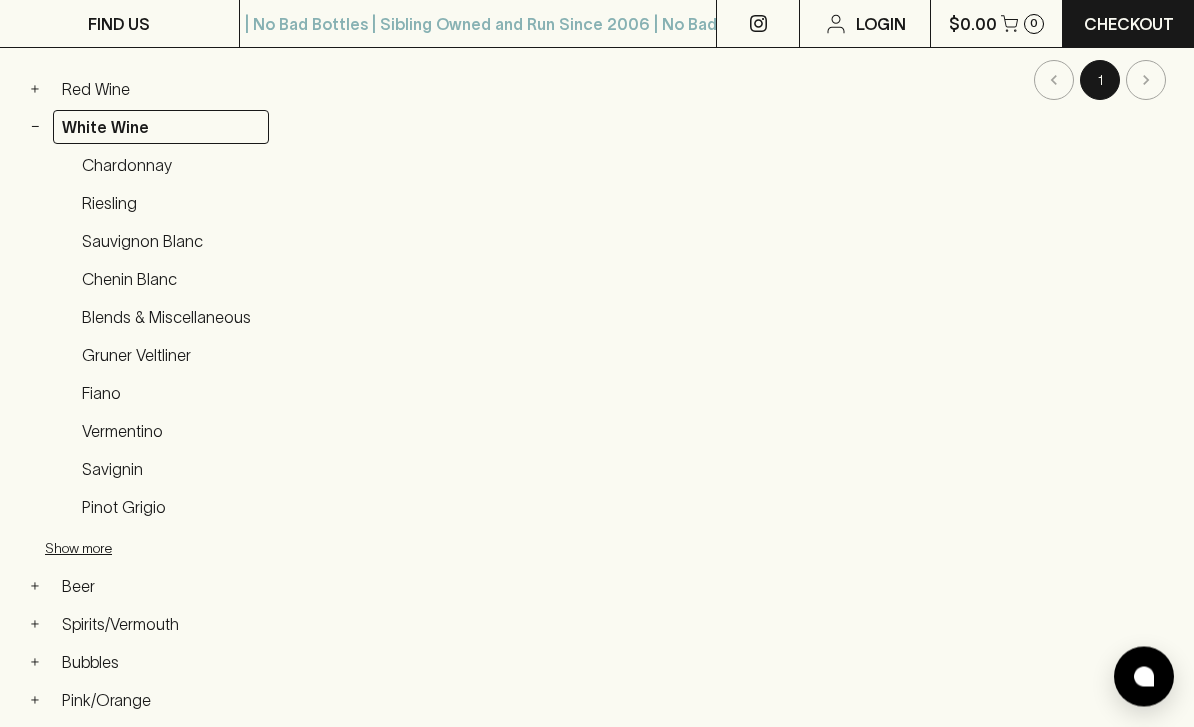 scroll, scrollTop: 314, scrollLeft: 0, axis: vertical 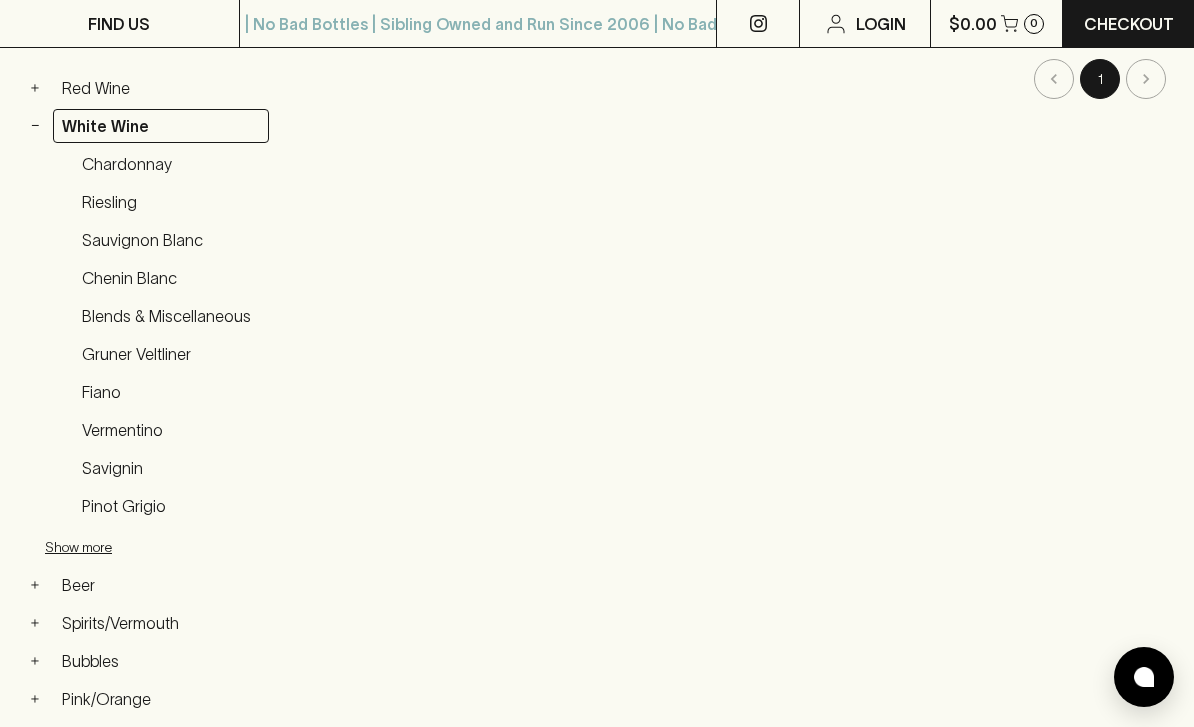 click on "Show more" at bounding box center (176, 547) 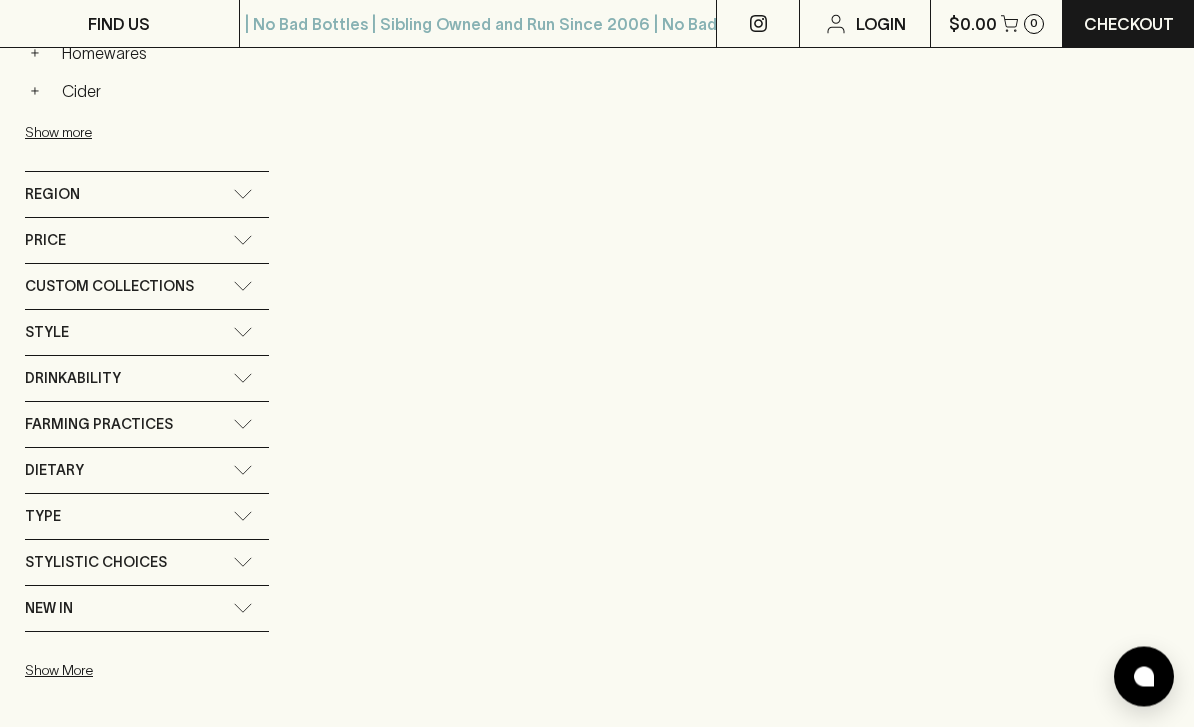 scroll, scrollTop: 1495, scrollLeft: 0, axis: vertical 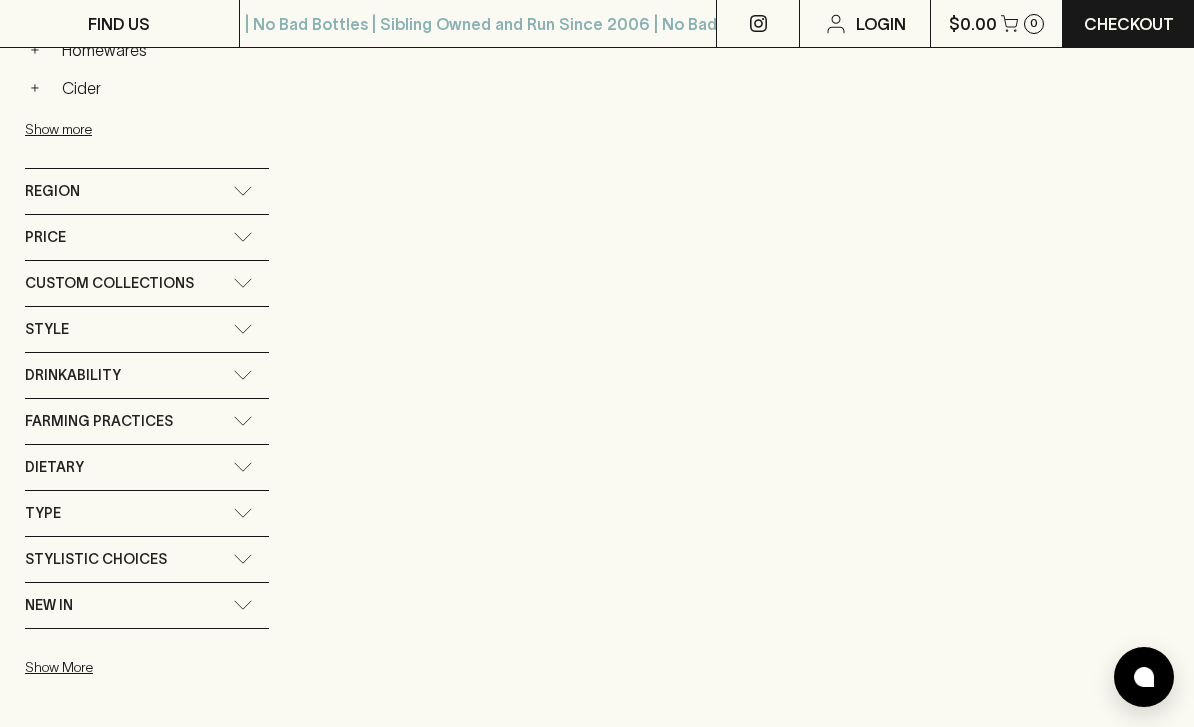 click 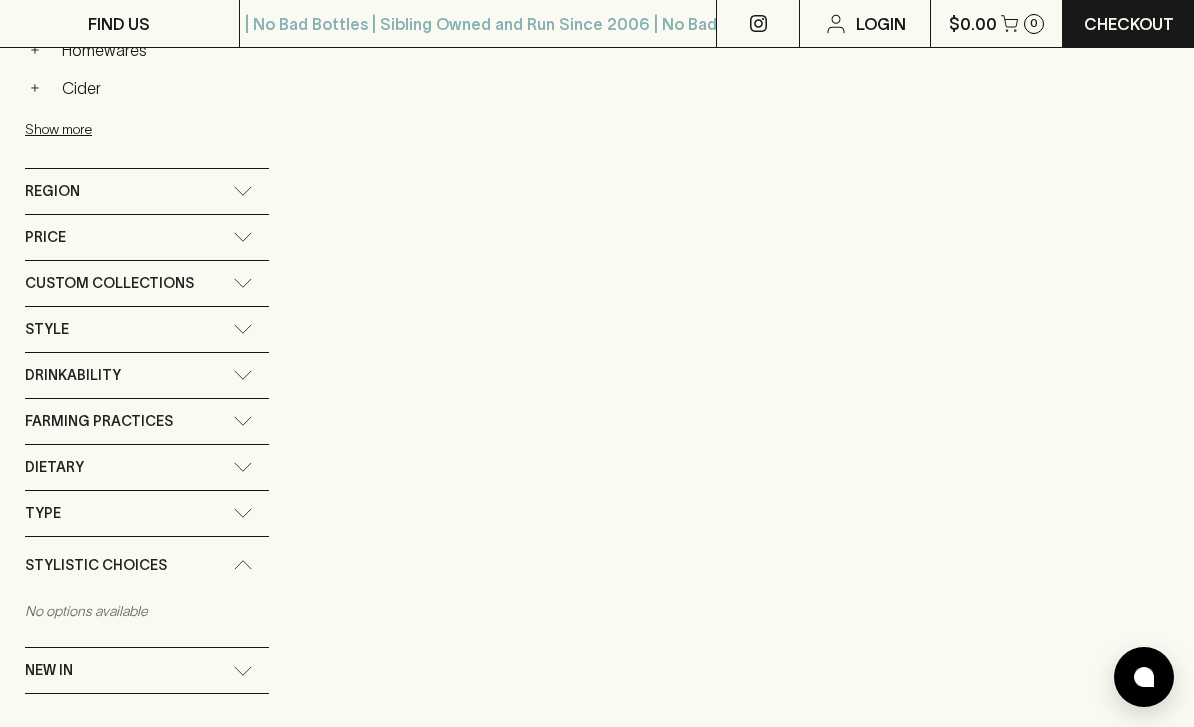 click on "Stylistic Choices" at bounding box center [147, 565] 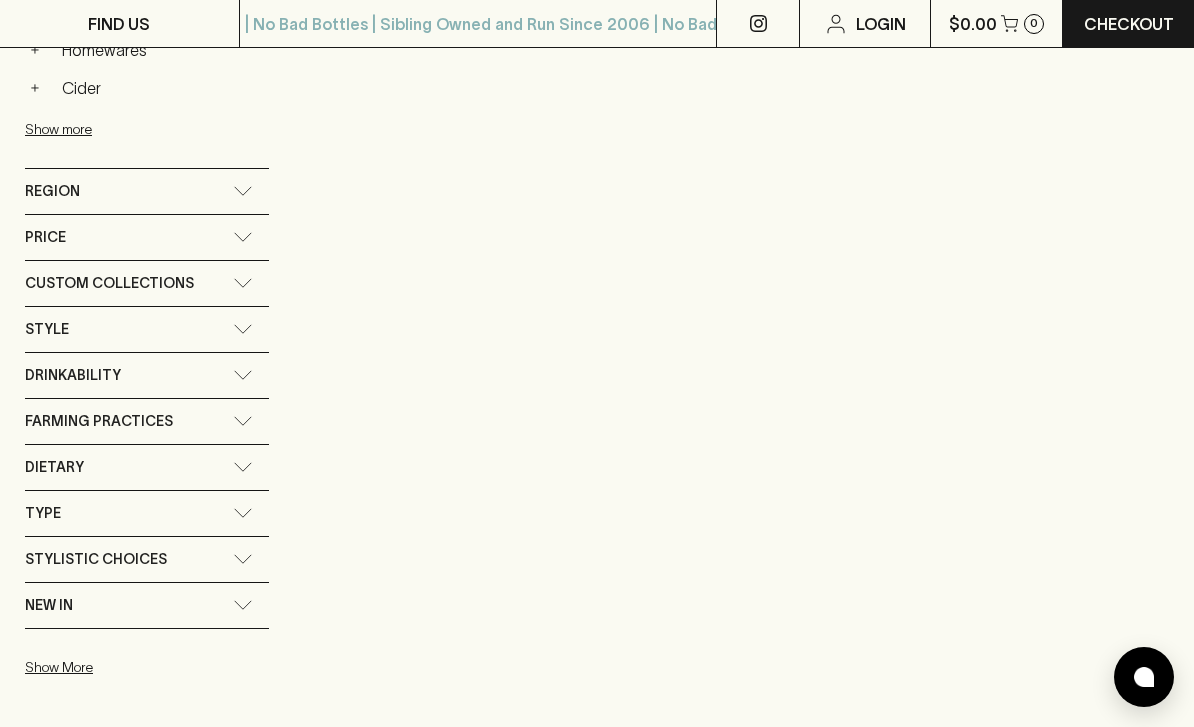click on "Custom Collections" at bounding box center [109, 283] 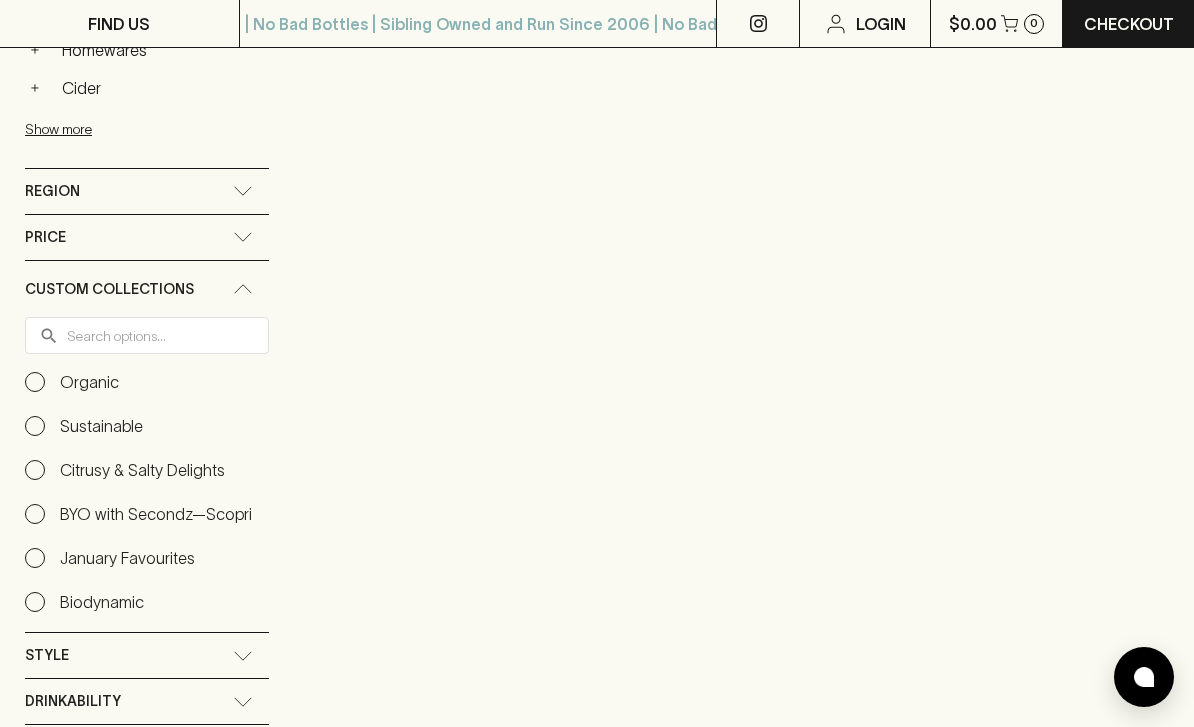 click on "Citrusy & Salty Delights" at bounding box center (142, 470) 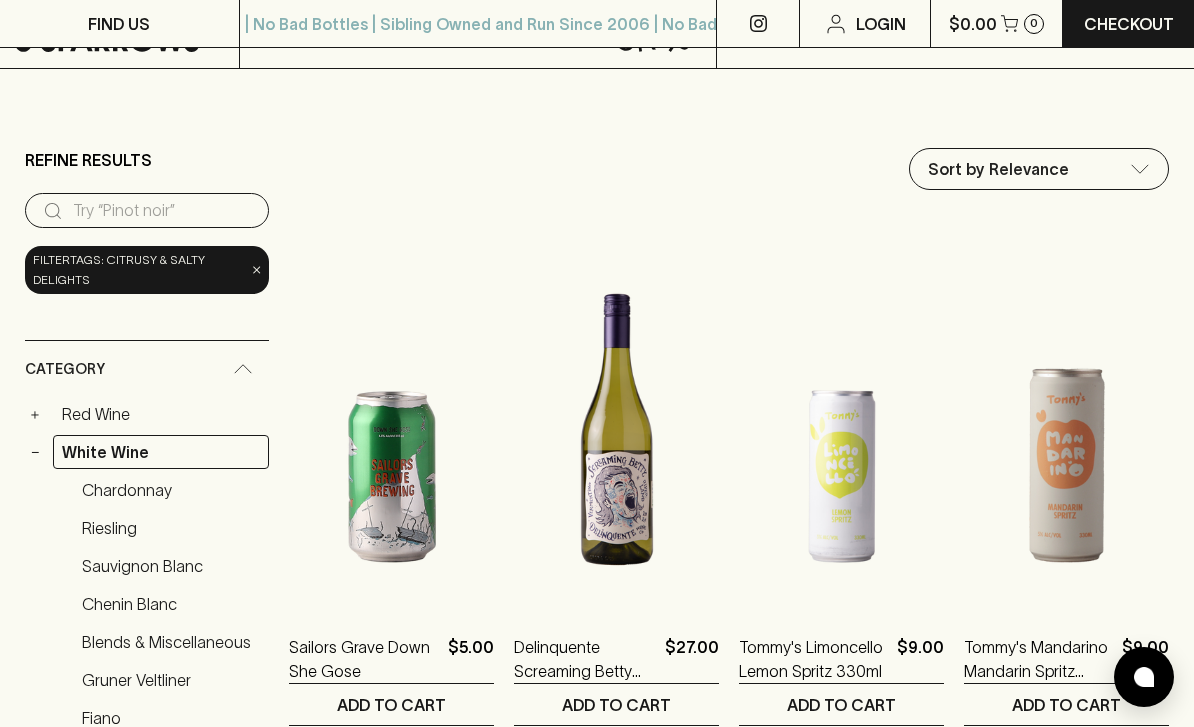 scroll, scrollTop: 0, scrollLeft: 0, axis: both 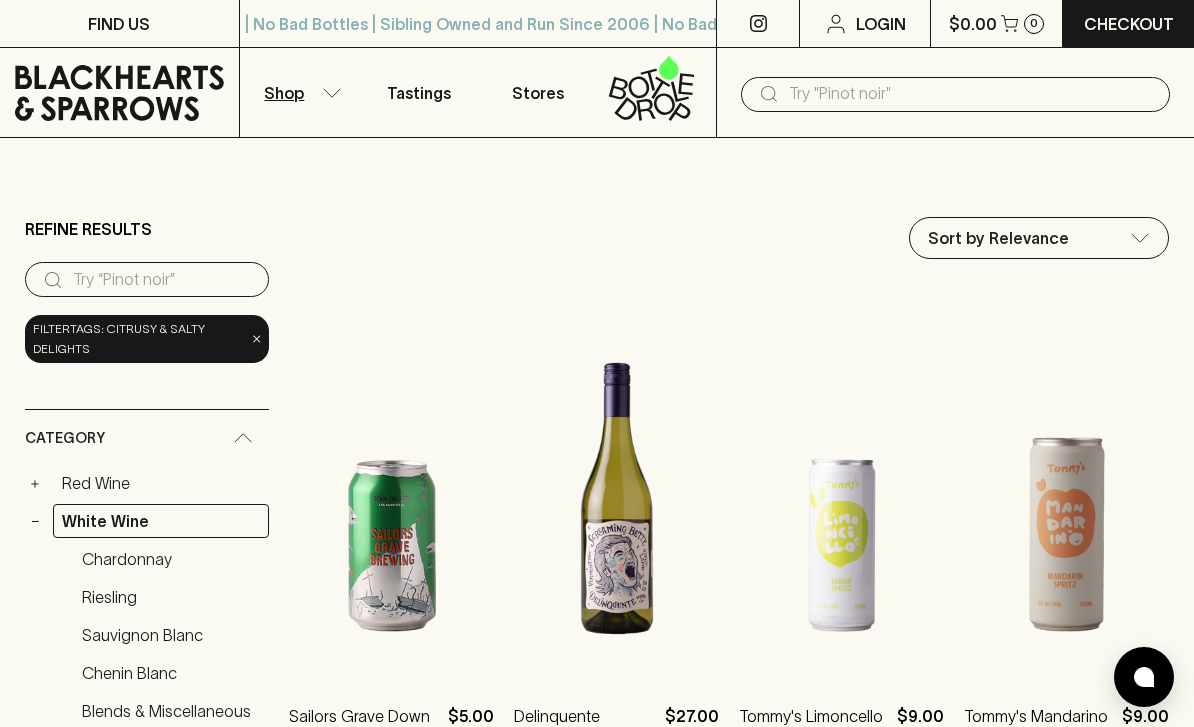 click at bounding box center [971, 94] 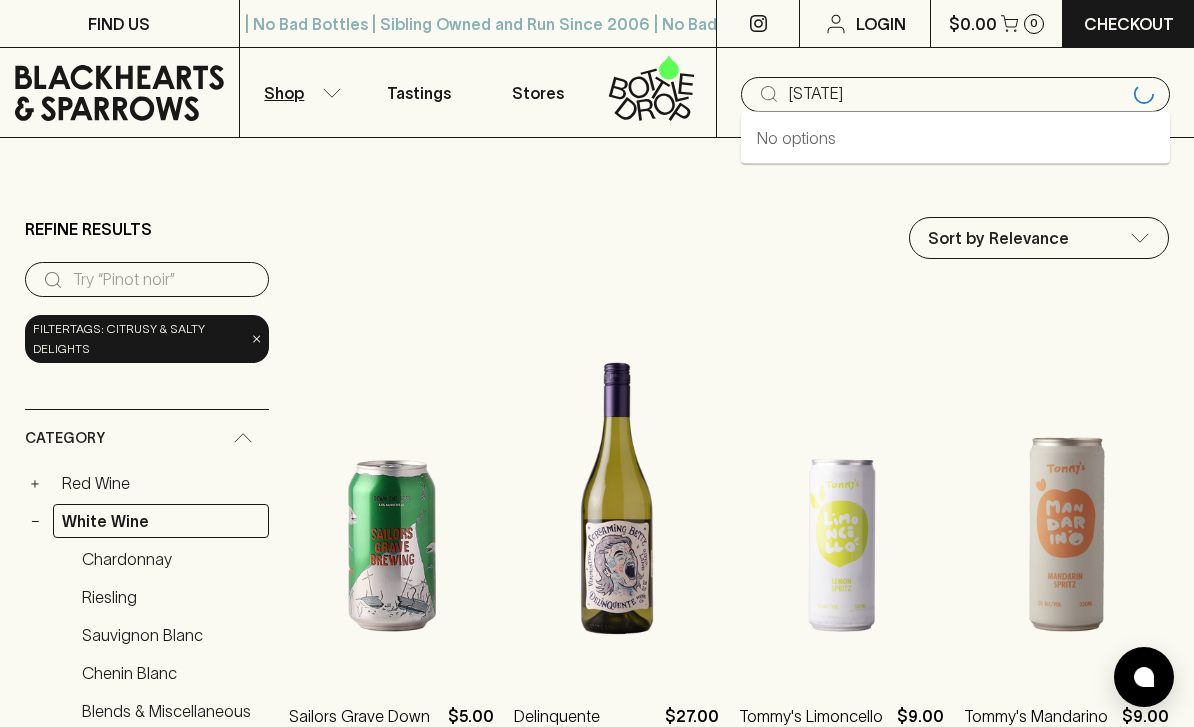 type on "txa" 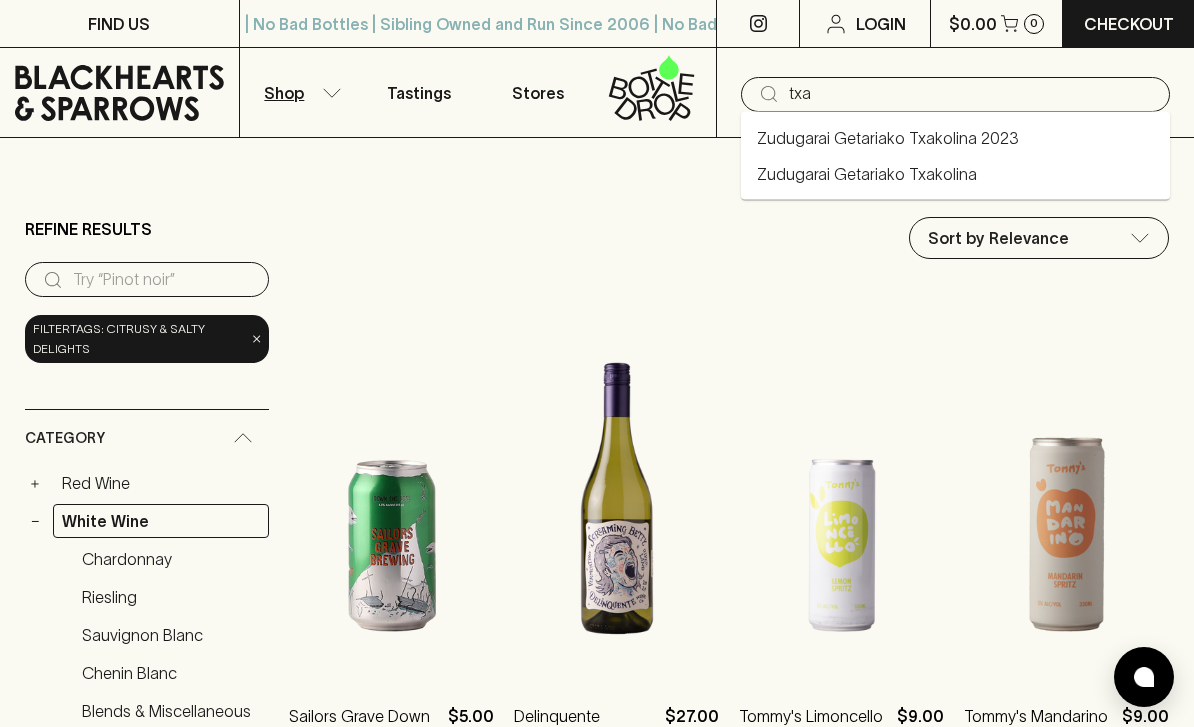 click on "[BRAND] [BRAND]" at bounding box center (867, 174) 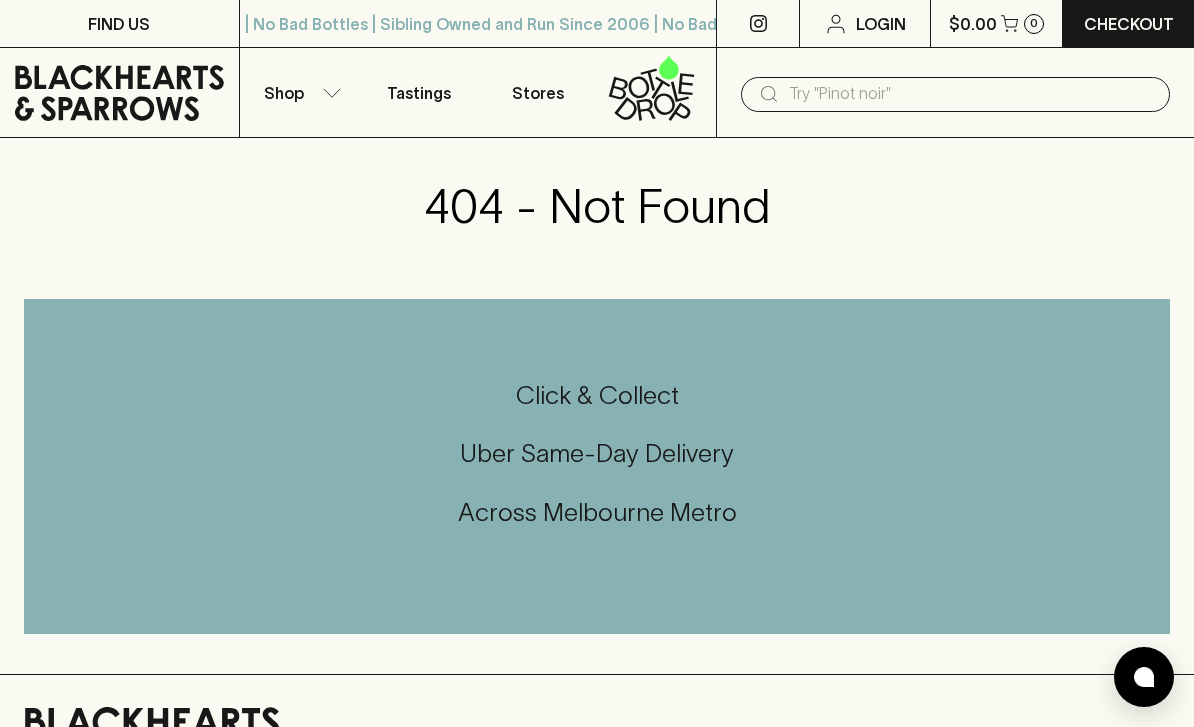 click at bounding box center [971, 94] 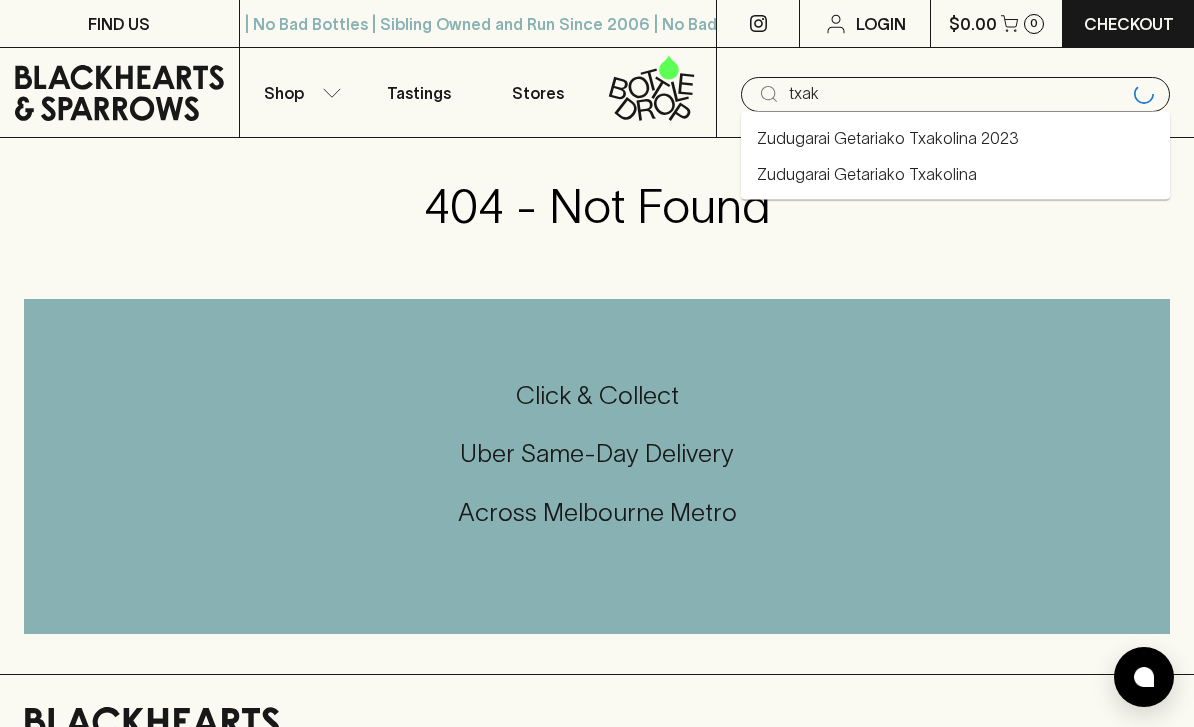 click on "Zudugarai Getariako Txakolina 2023" at bounding box center (888, 138) 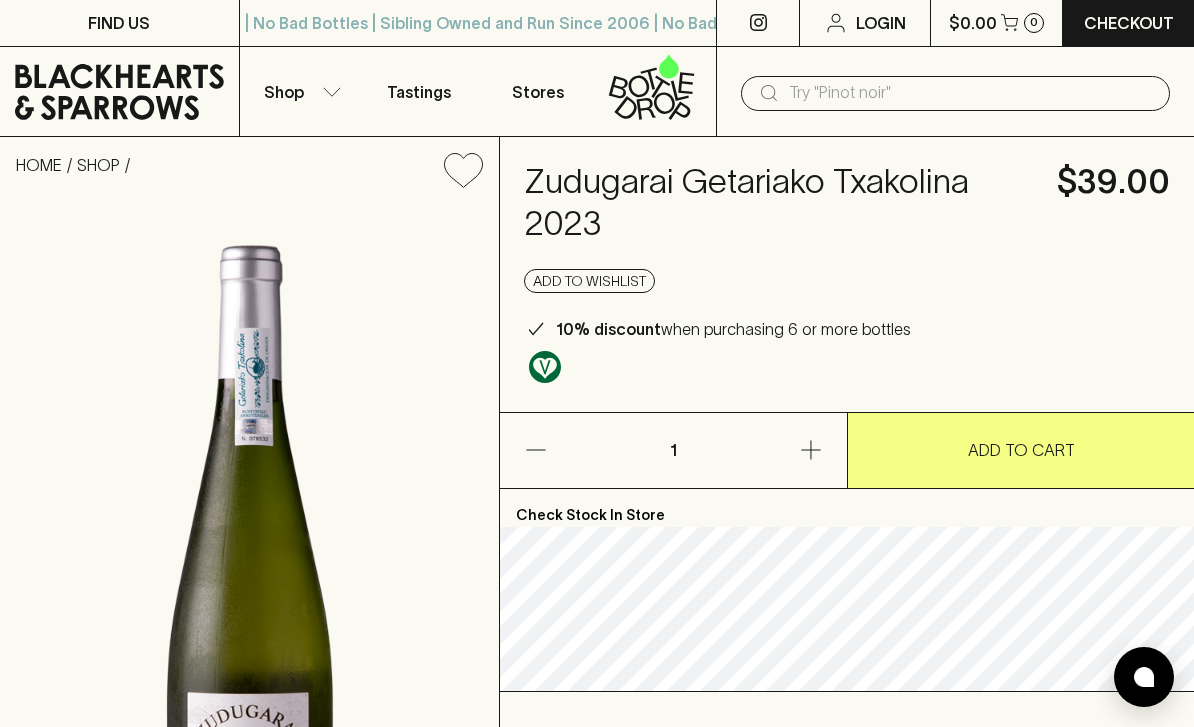scroll, scrollTop: 0, scrollLeft: 0, axis: both 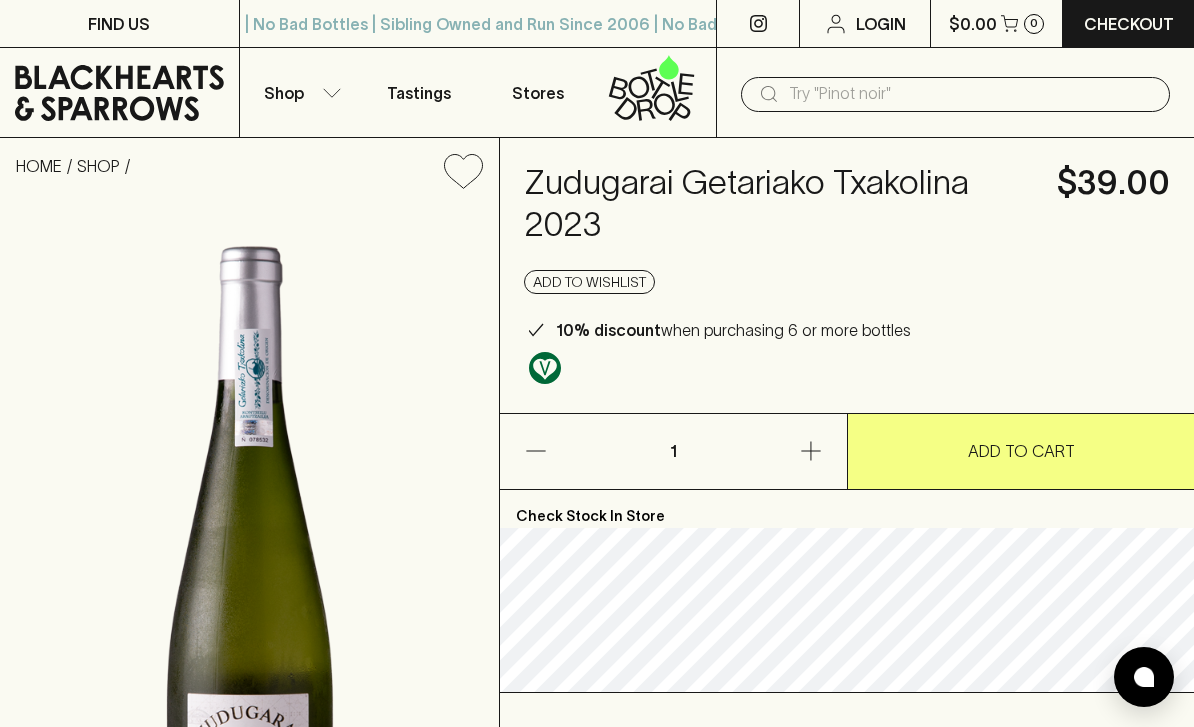 click on "Add to wishlist" at bounding box center (847, 282) 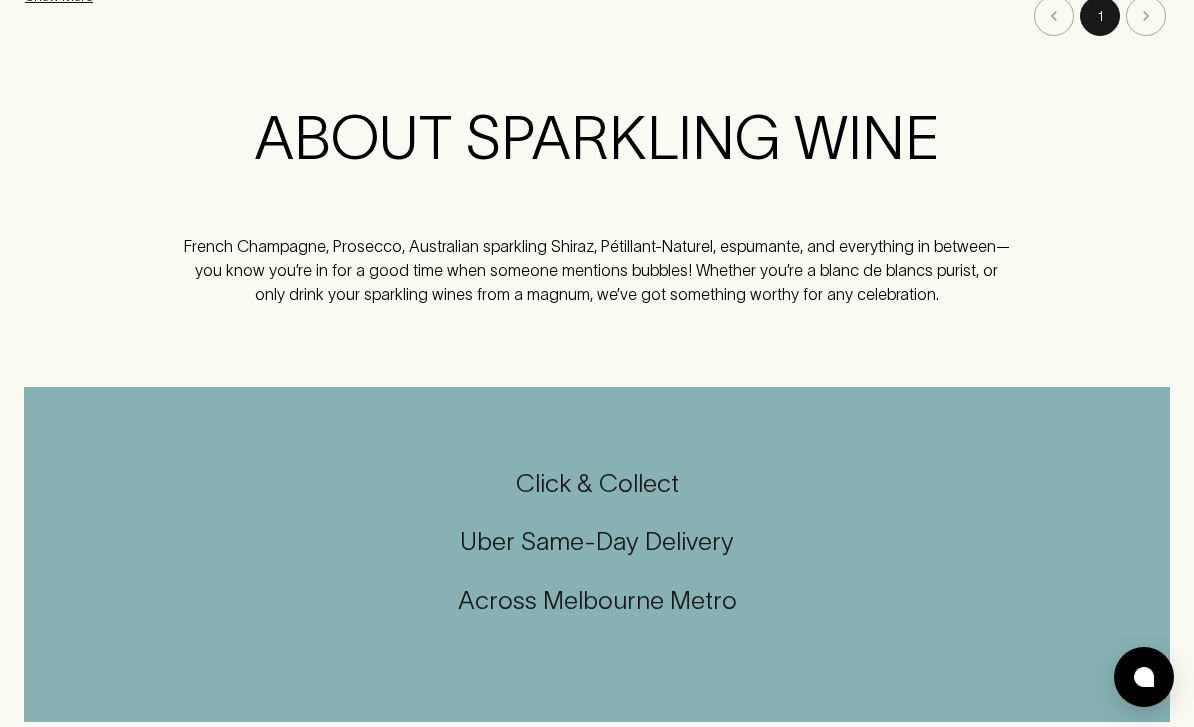 scroll, scrollTop: 0, scrollLeft: 0, axis: both 